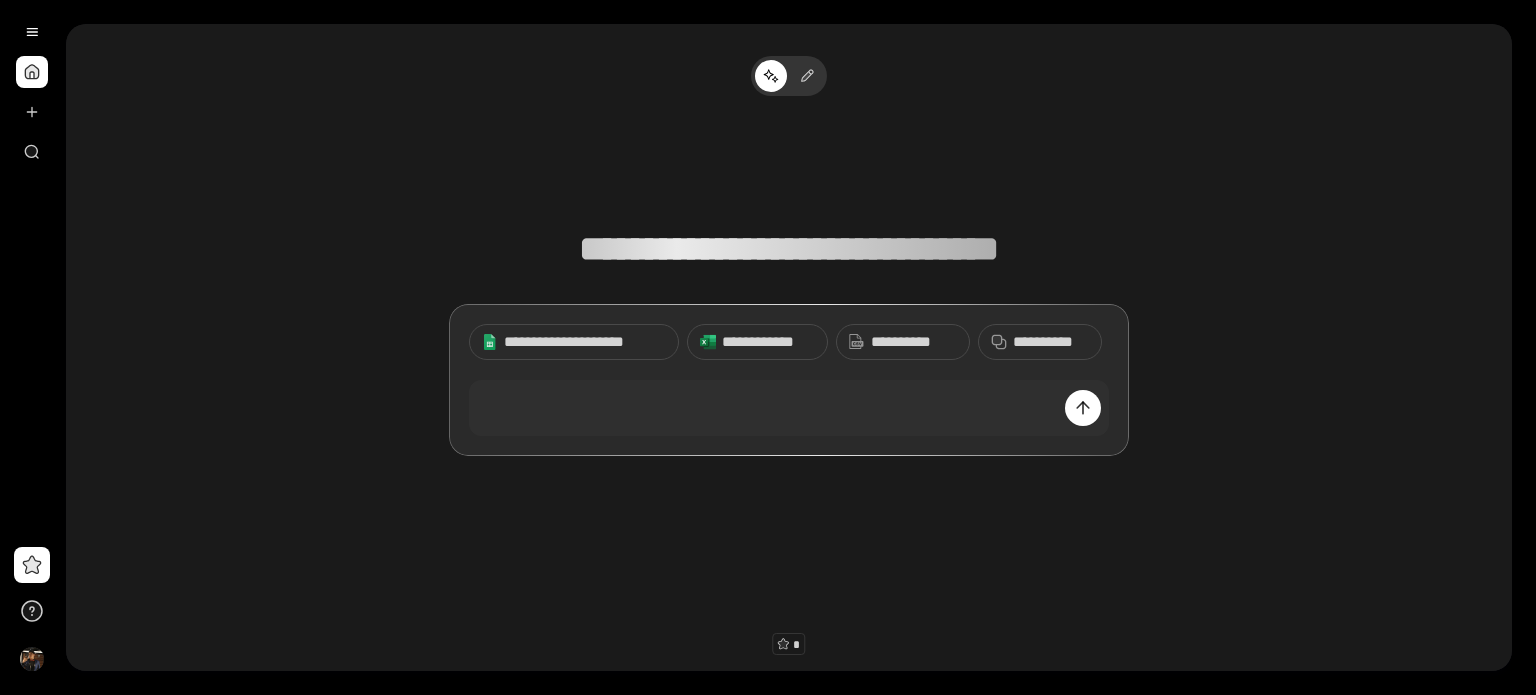 scroll, scrollTop: 0, scrollLeft: 0, axis: both 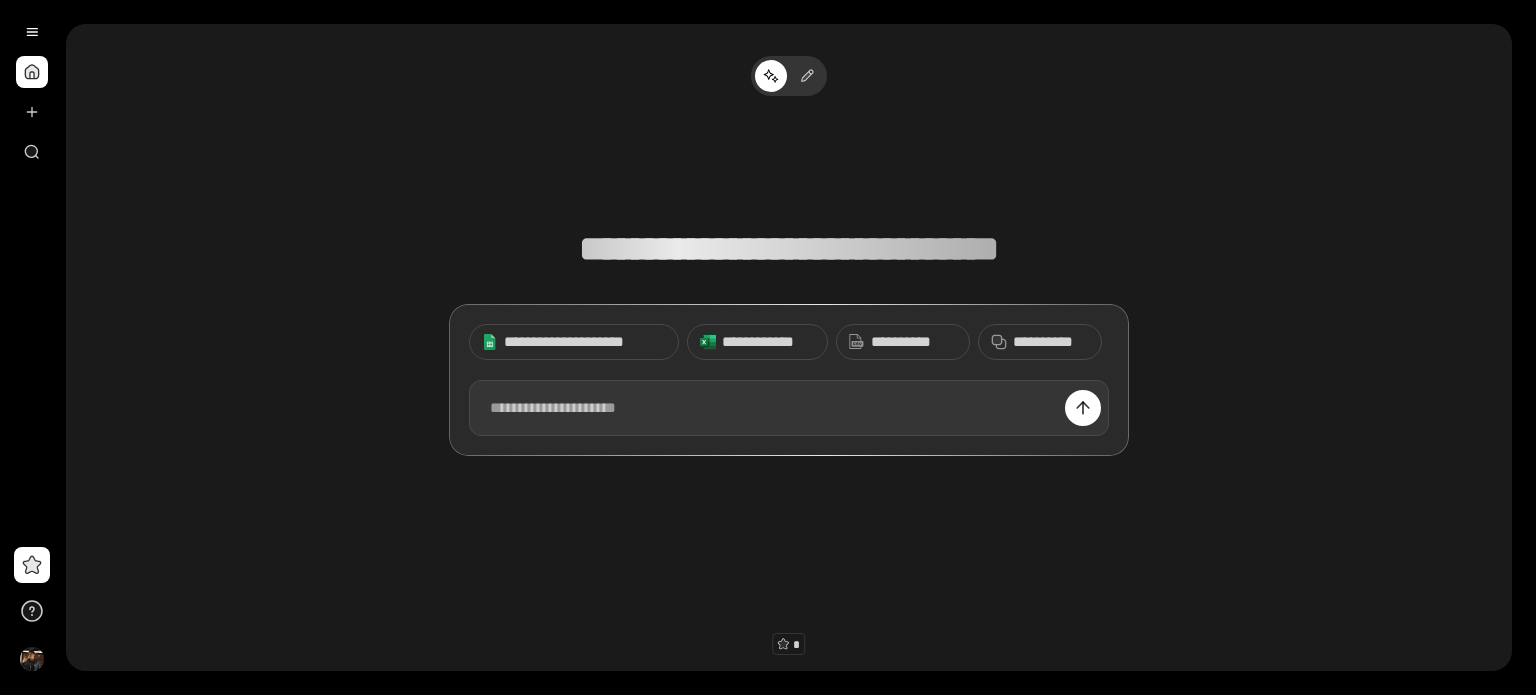 click at bounding box center [789, 408] 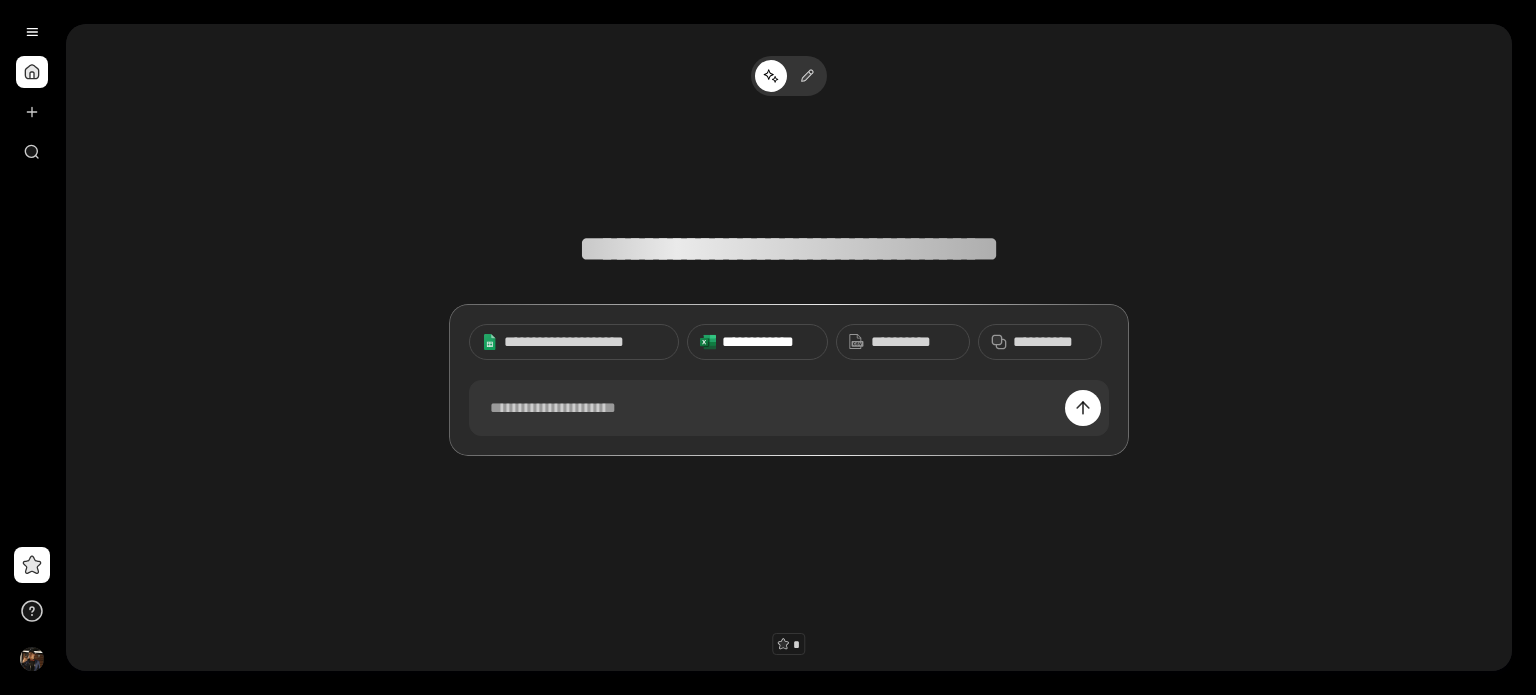 click on "**********" at bounding box center (768, 342) 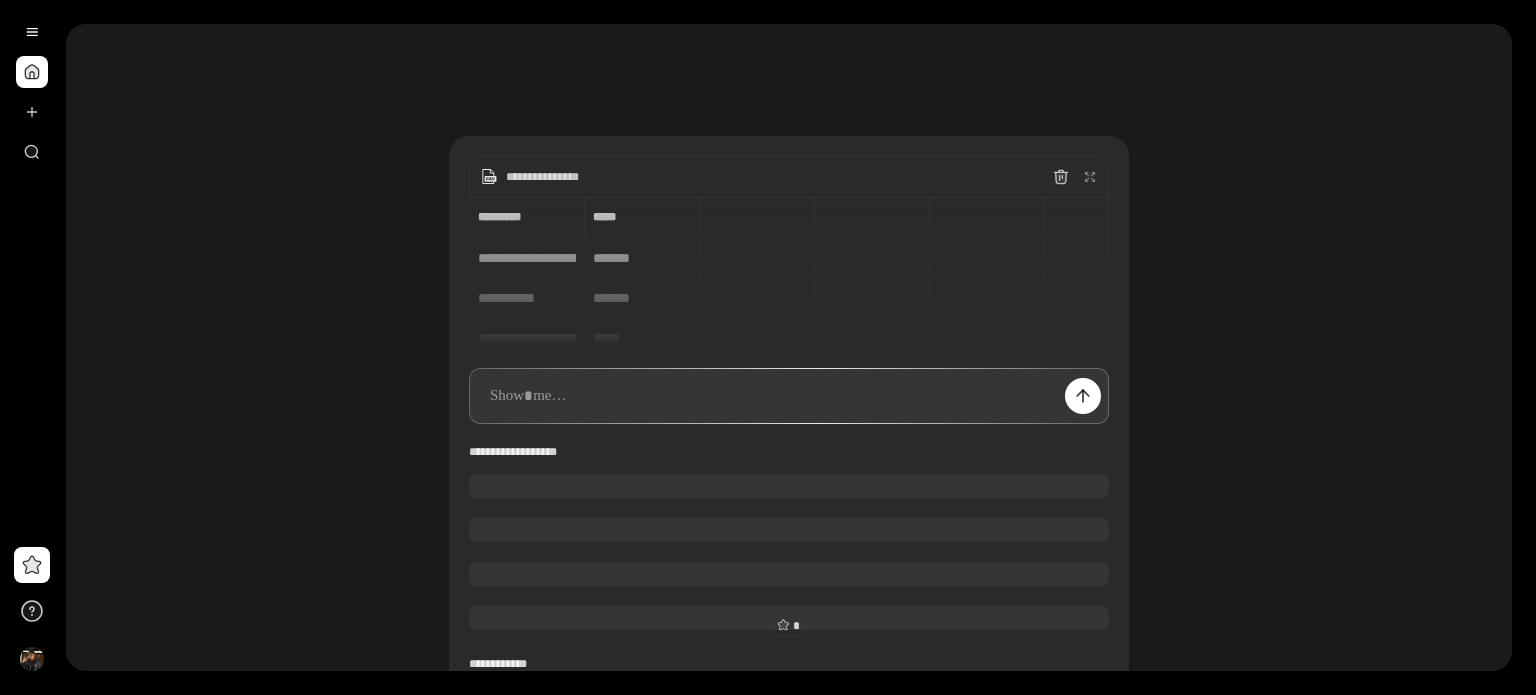 scroll, scrollTop: 0, scrollLeft: 0, axis: both 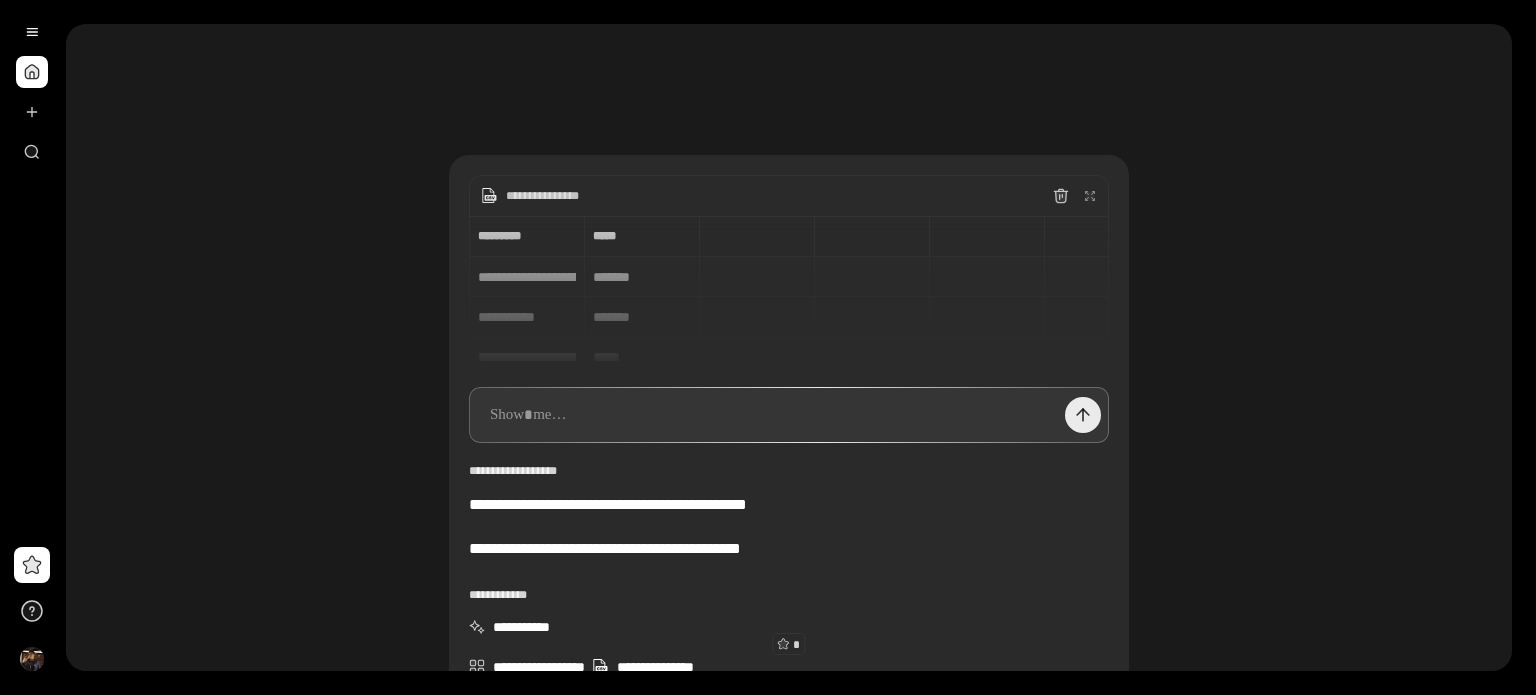 click at bounding box center (1083, 415) 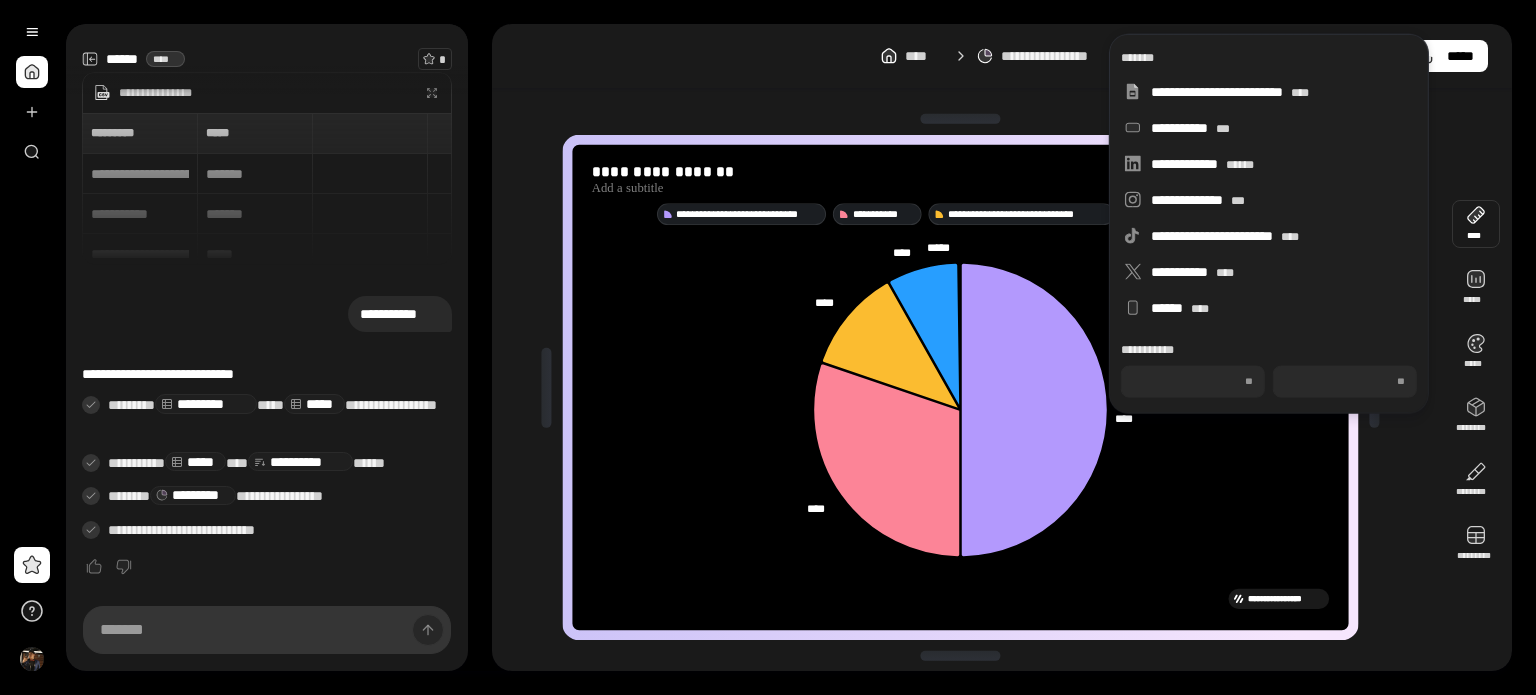 click on "**********" at bounding box center (1002, 347) 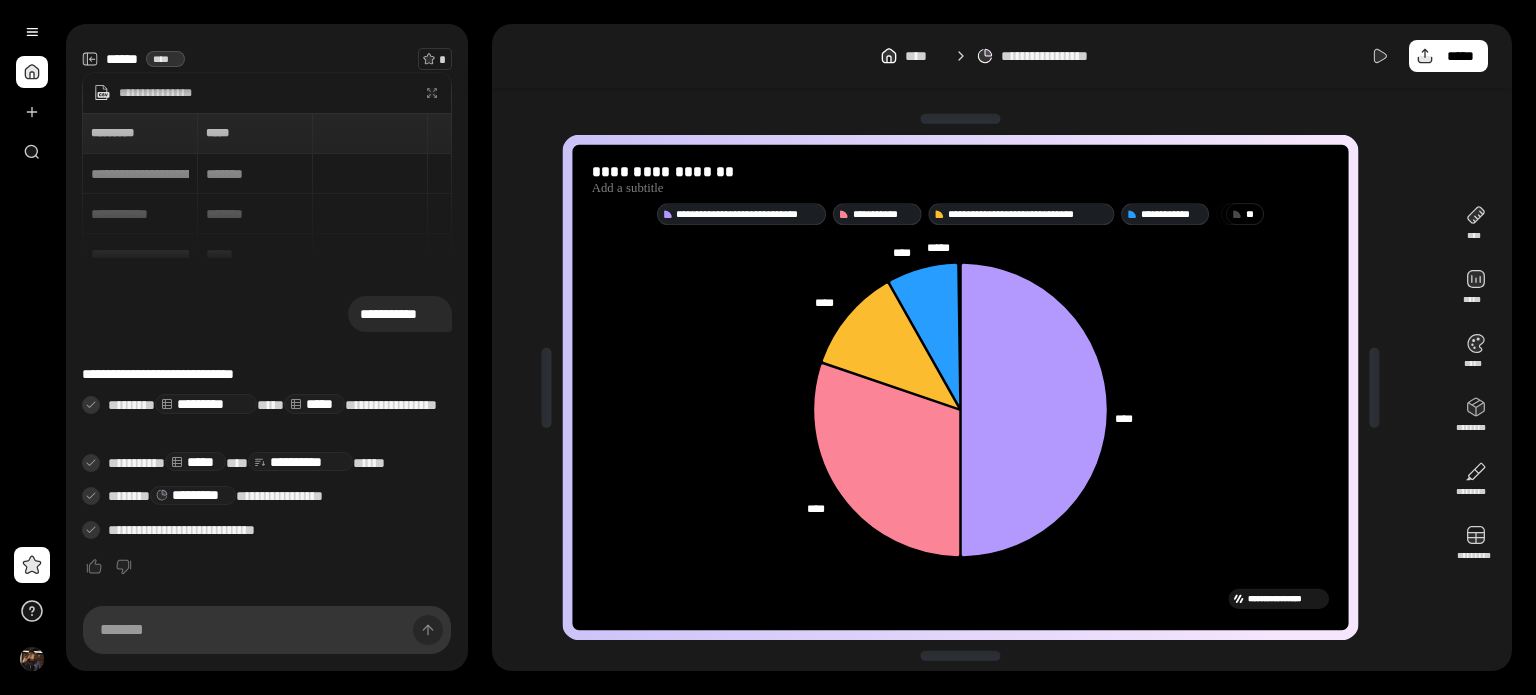 click on "* *" at bounding box center (1252, 214) 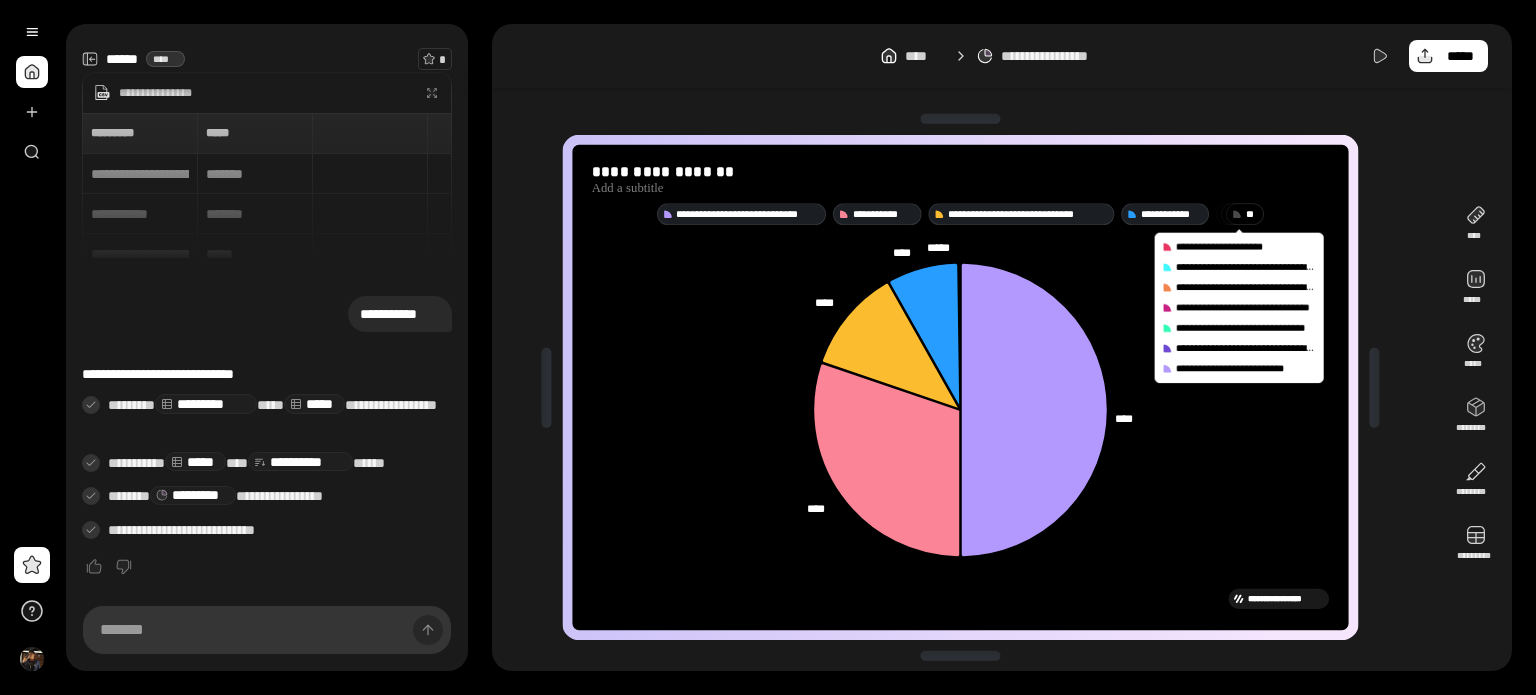 click on "* *" at bounding box center [1252, 214] 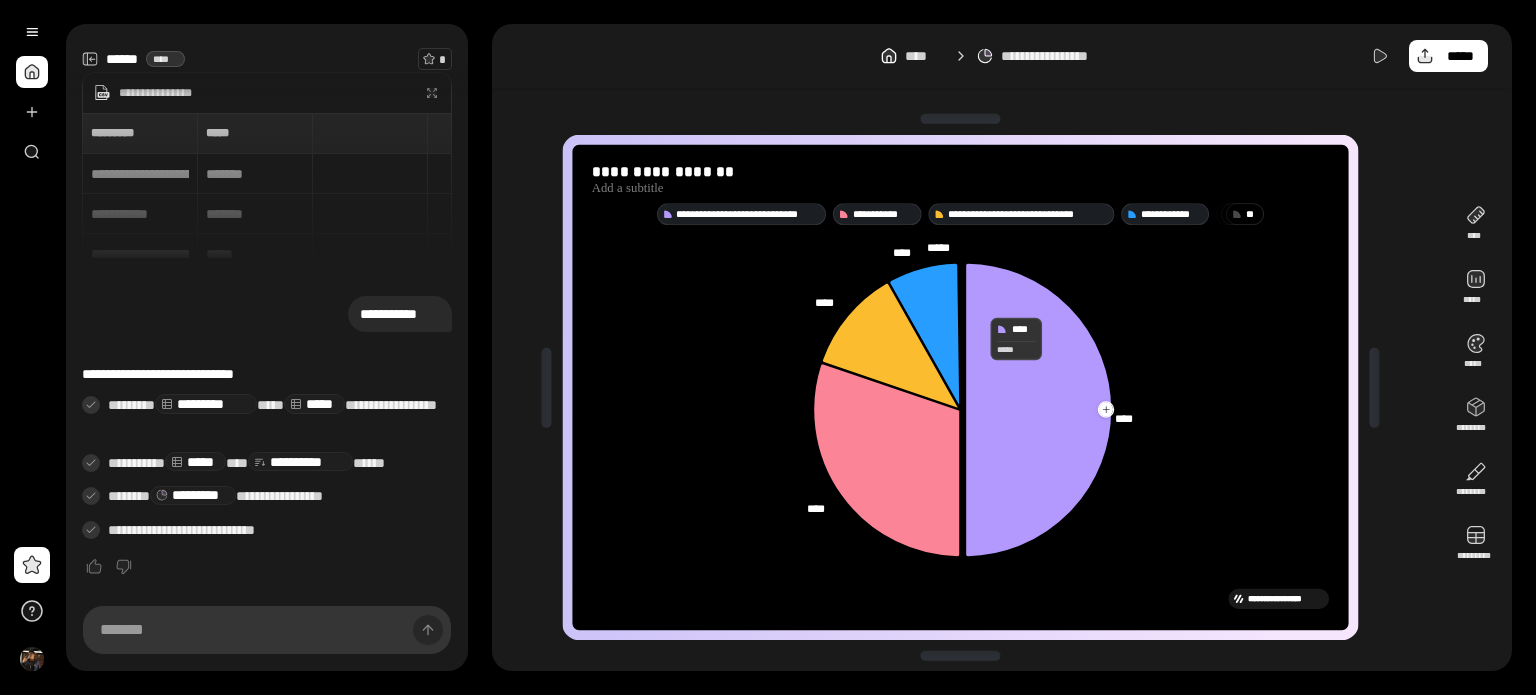 click 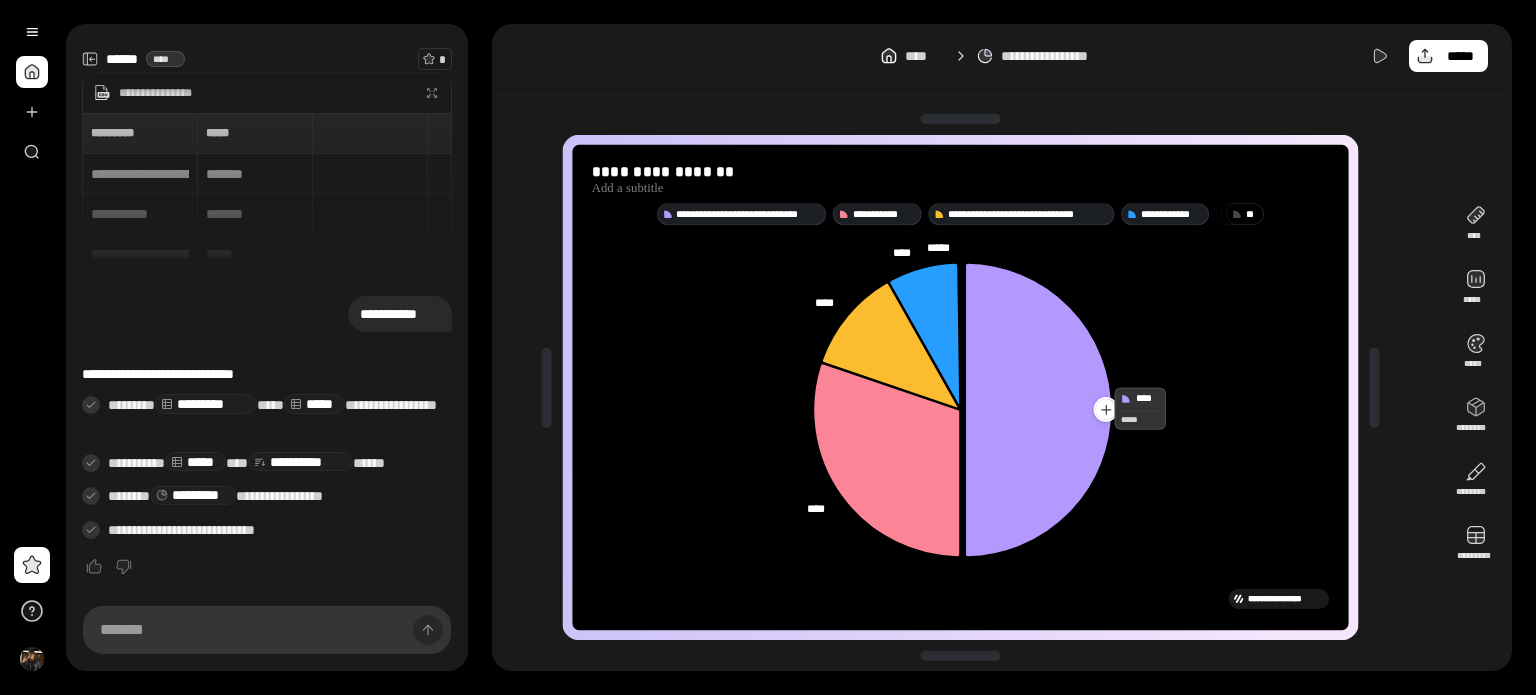 click 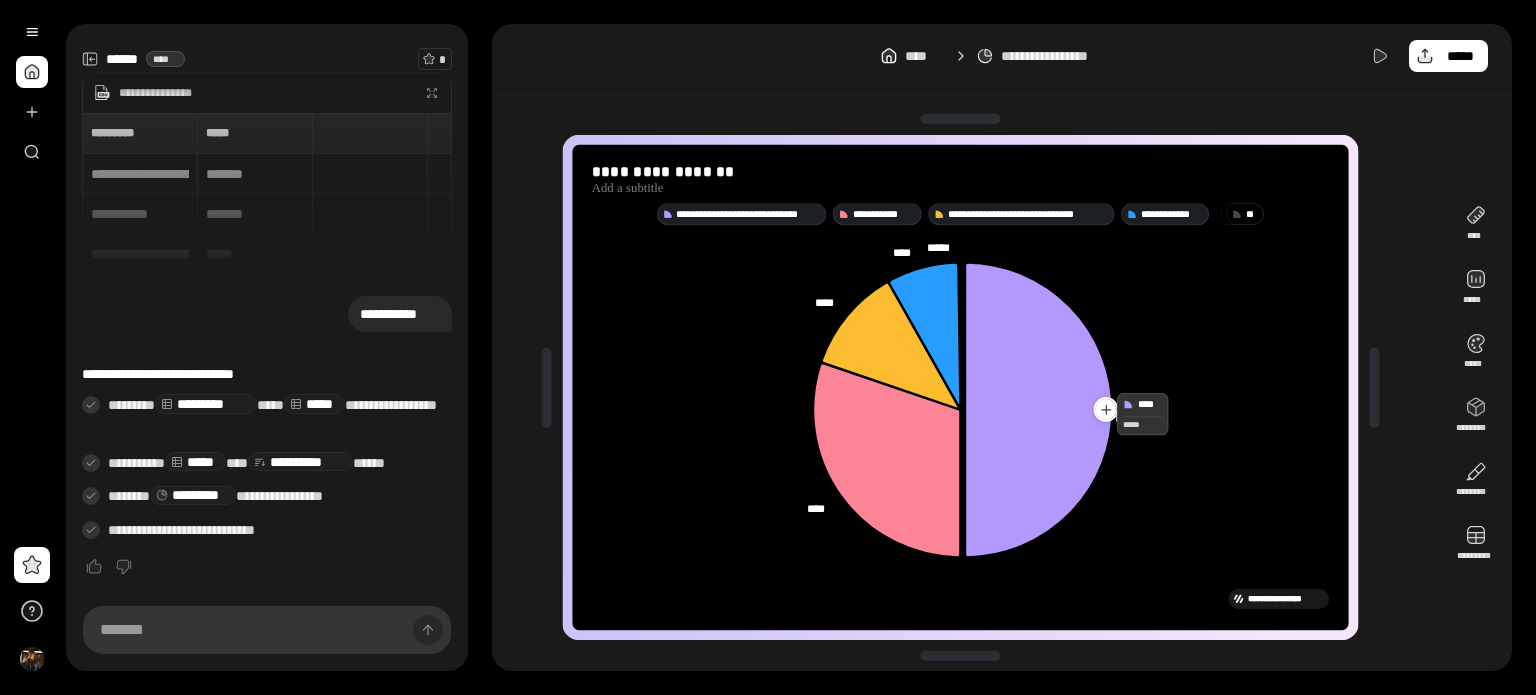 click 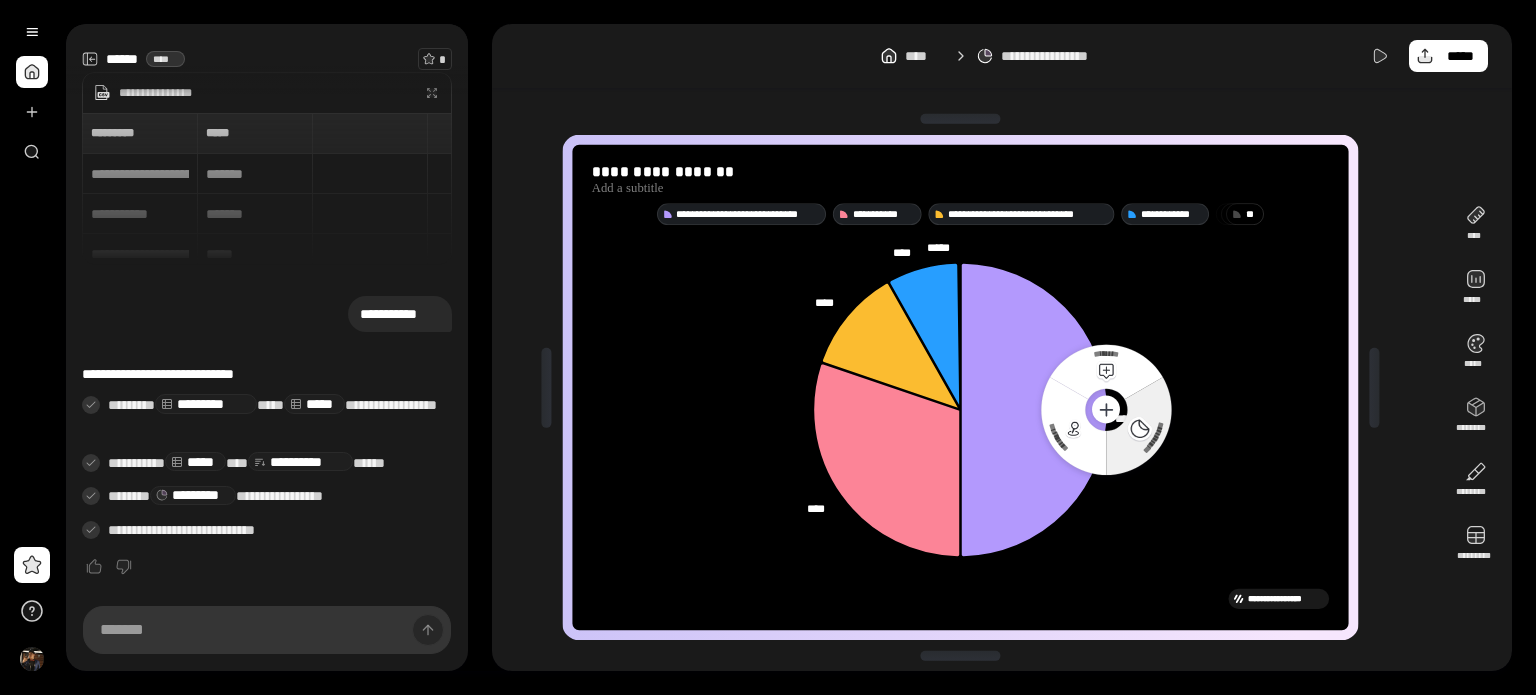 click 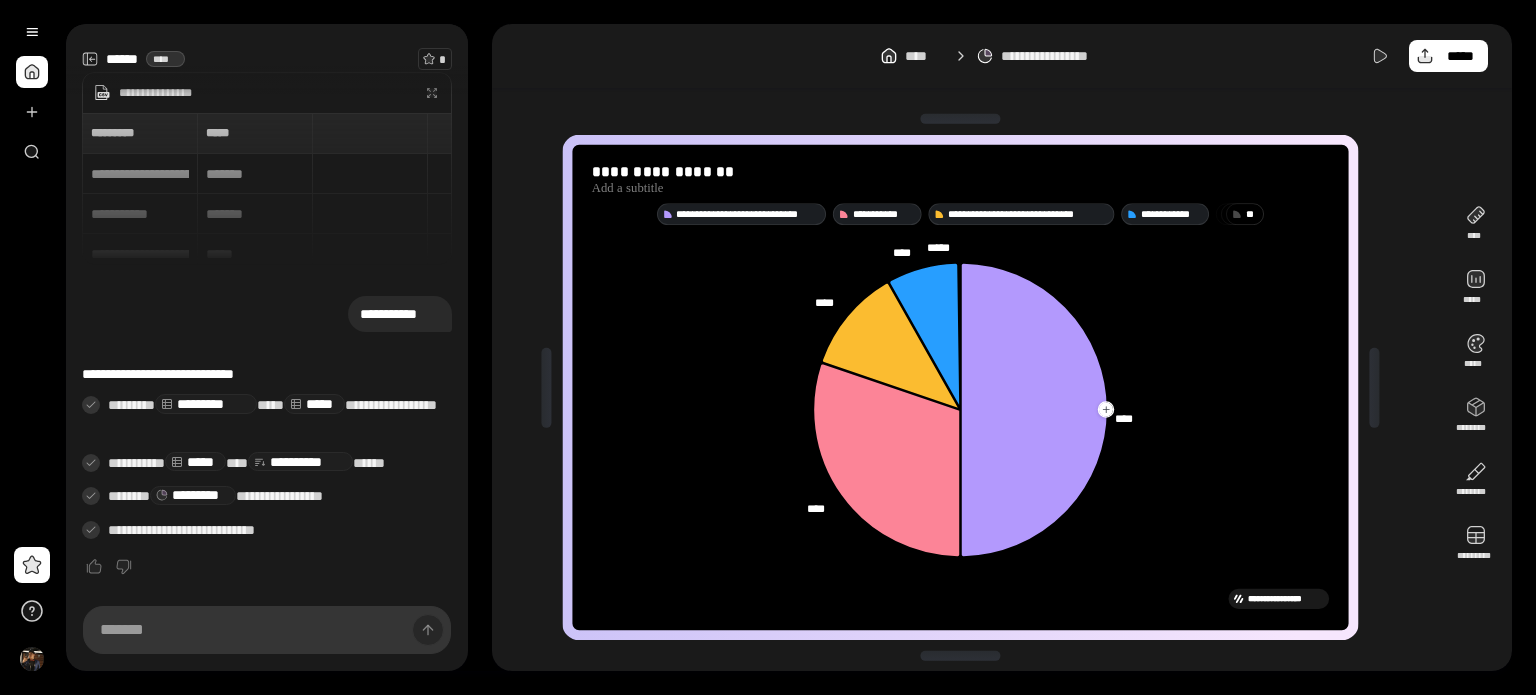 click 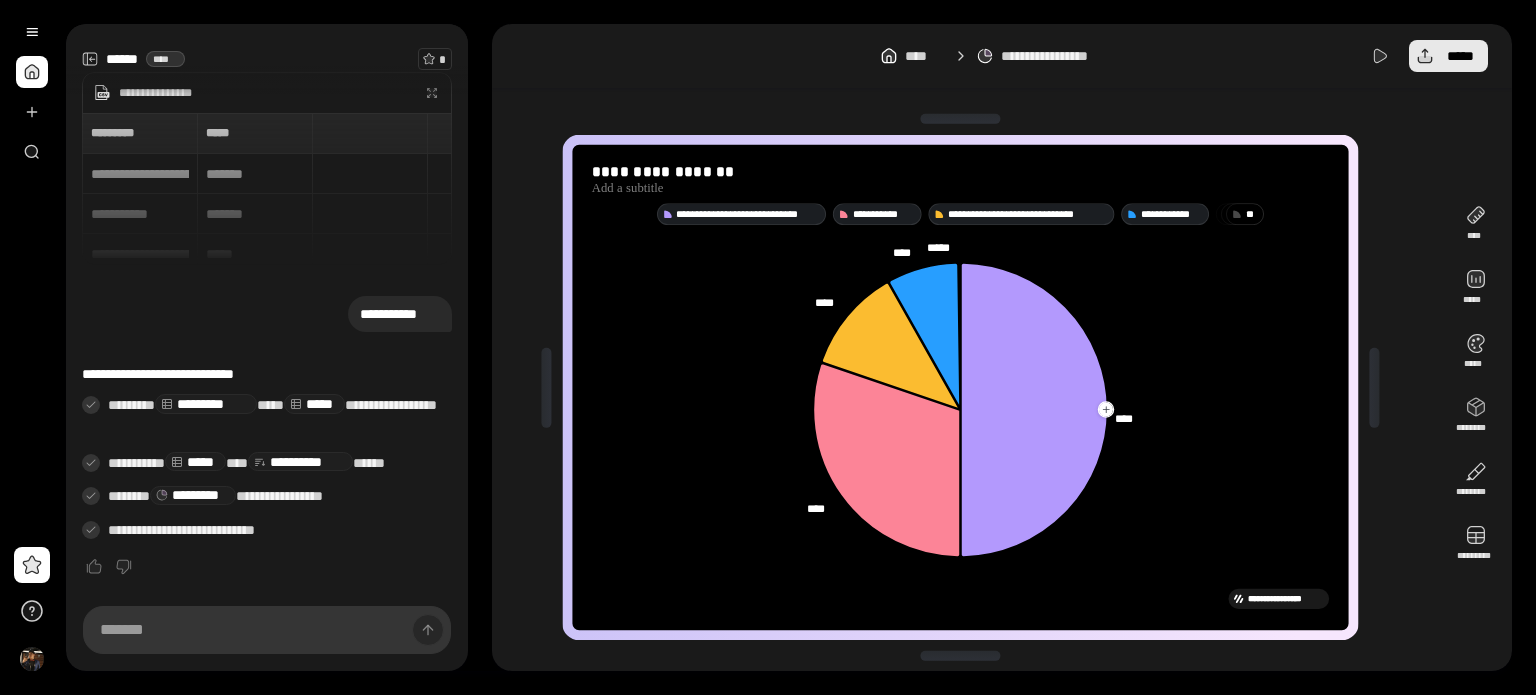 click on "*****" at bounding box center [1460, 56] 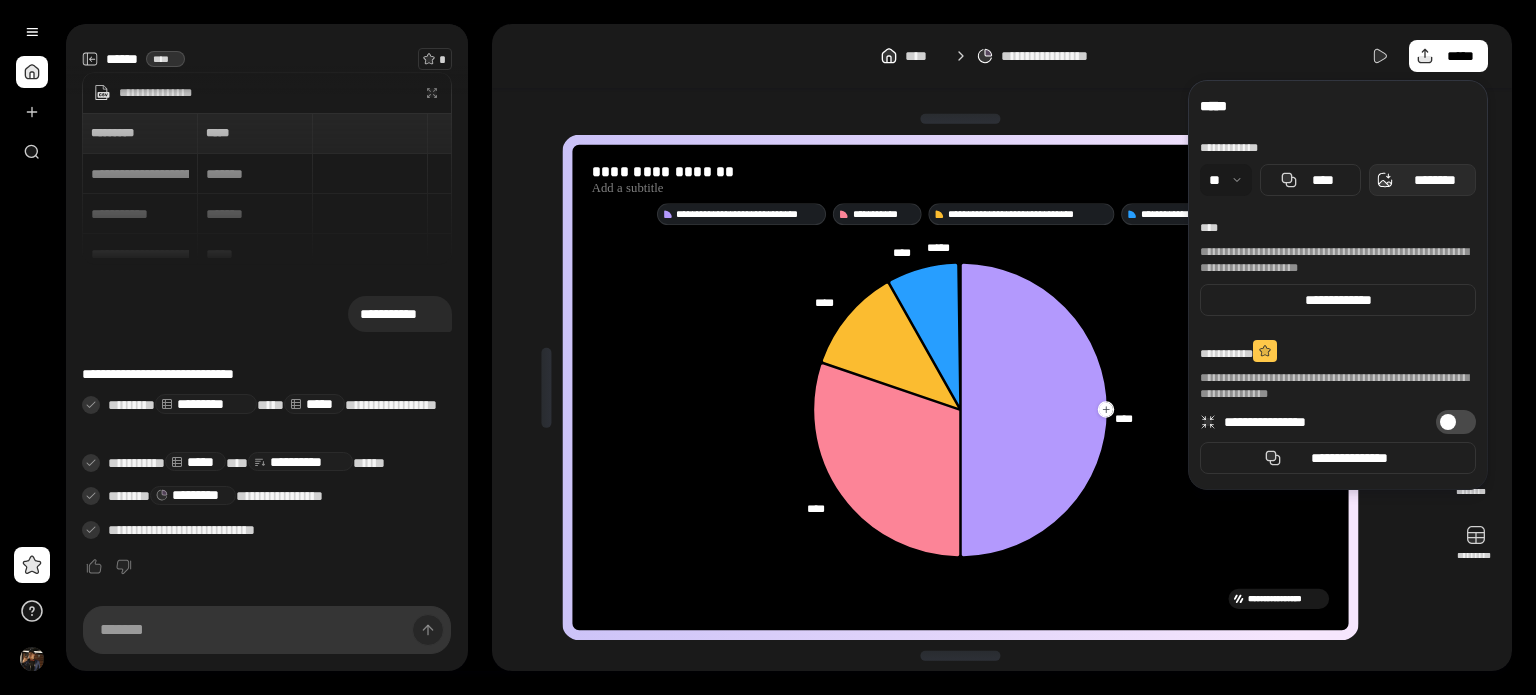 click on "********" at bounding box center (1422, 180) 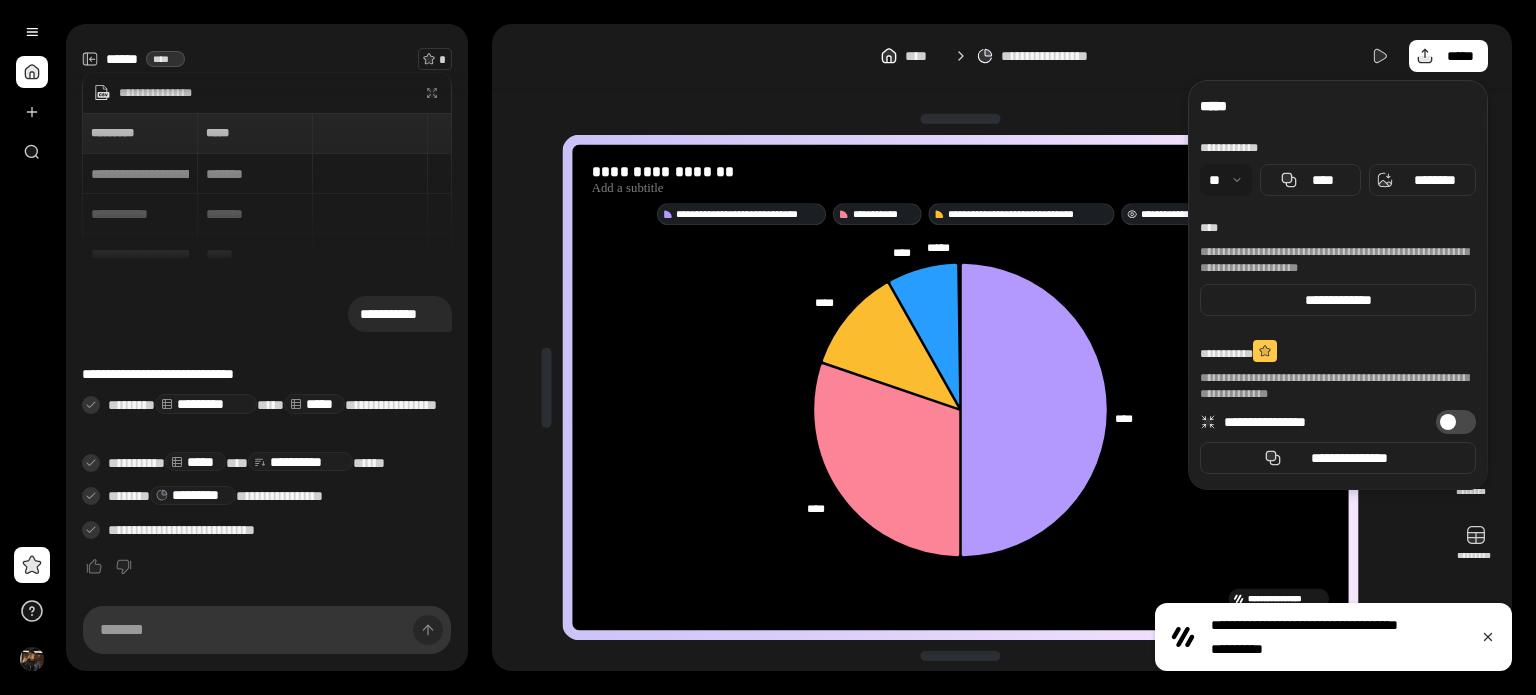 click on "**********" at bounding box center (768, 347) 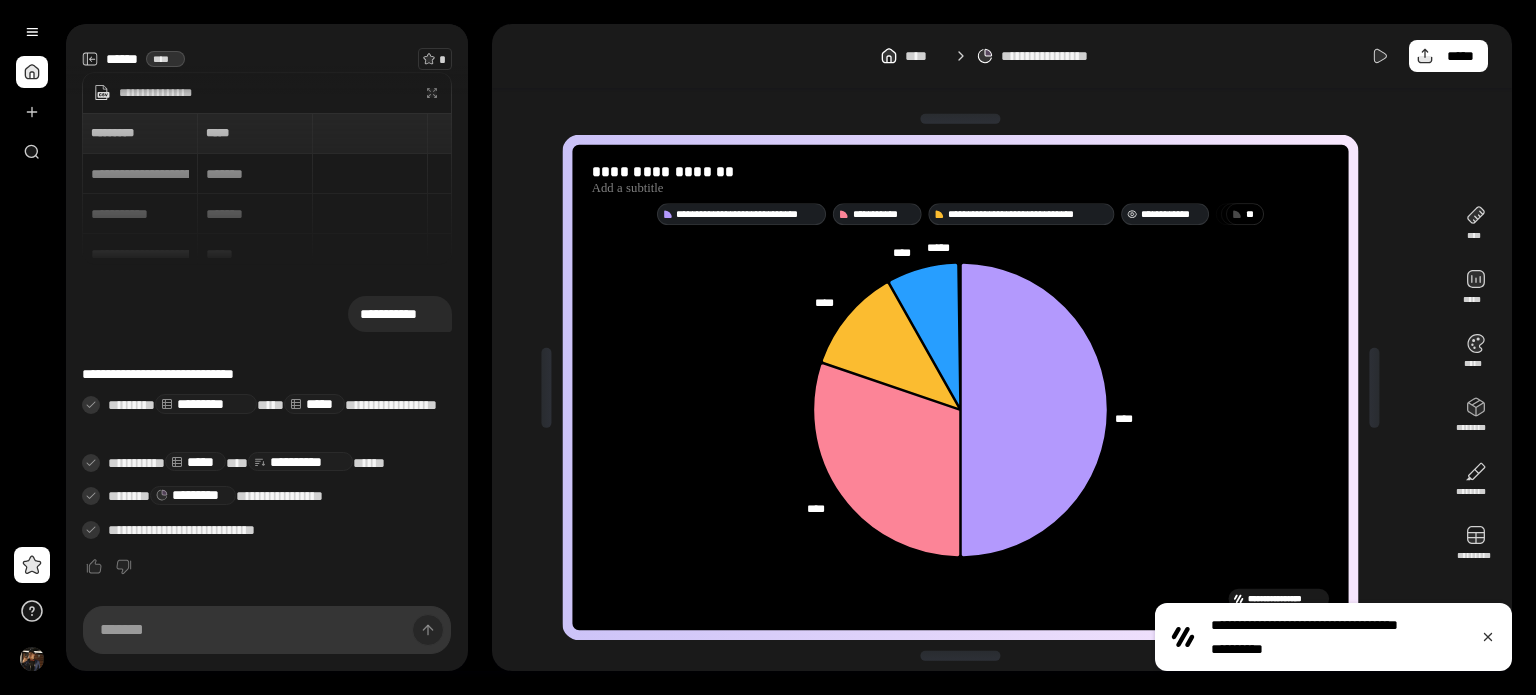 click on "**********" at bounding box center (1062, 56) 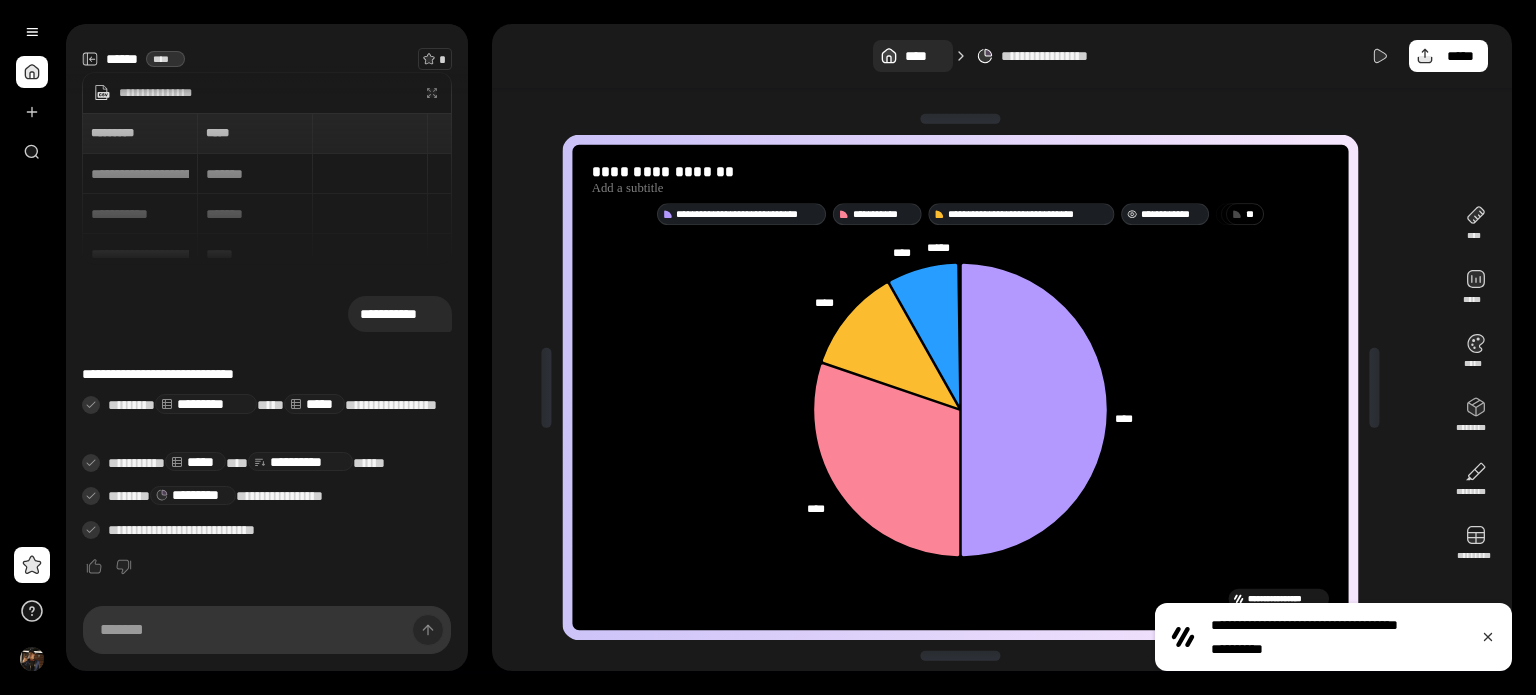 click on "****" at bounding box center [924, 56] 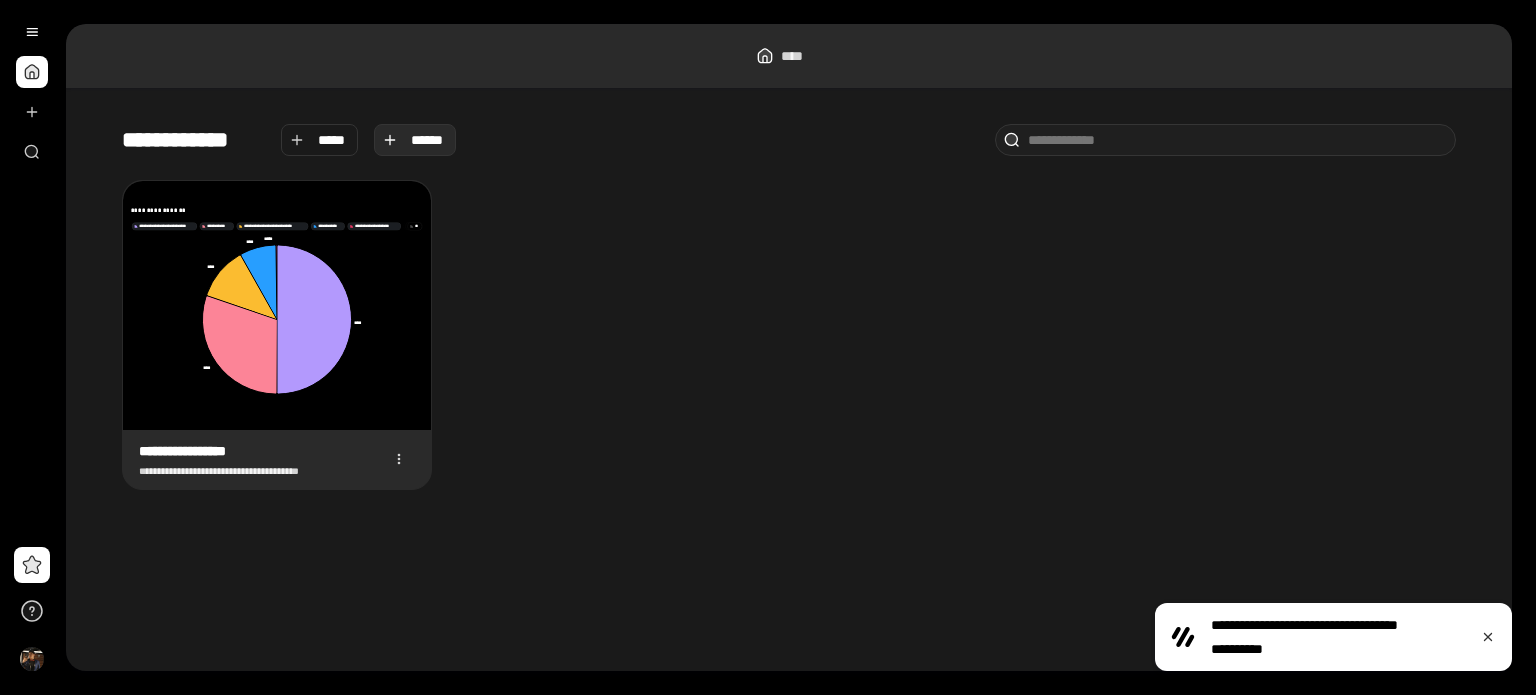 click on "******" at bounding box center [415, 140] 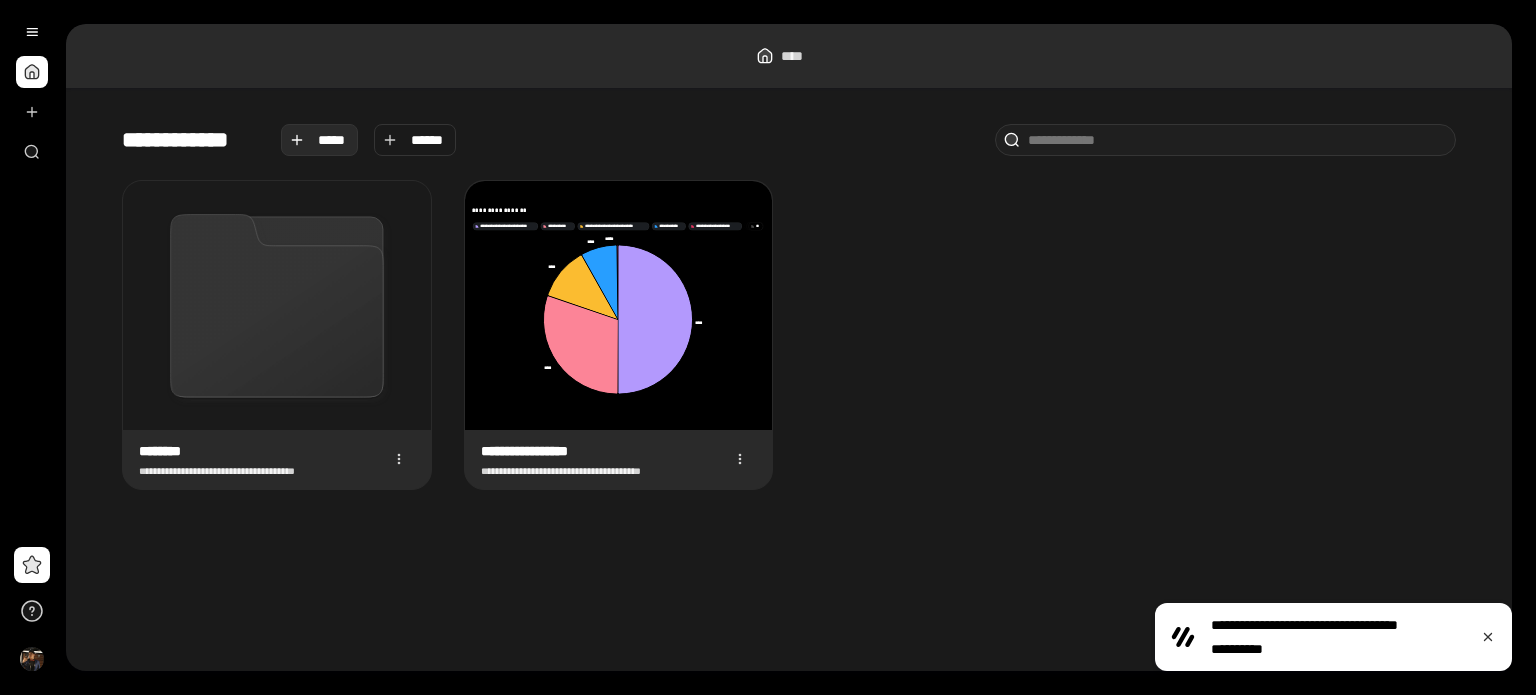 click on "*****" at bounding box center (320, 140) 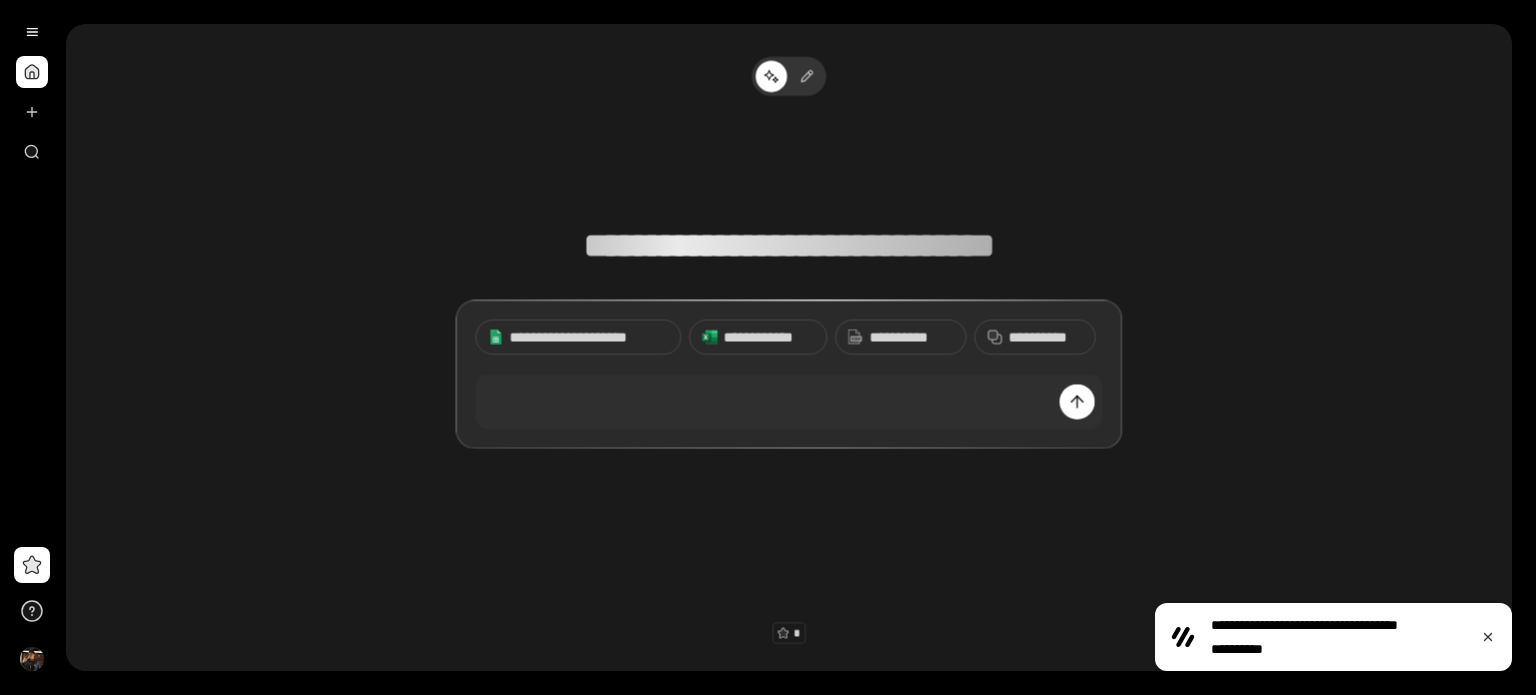 click on "**********" at bounding box center (788, 287) 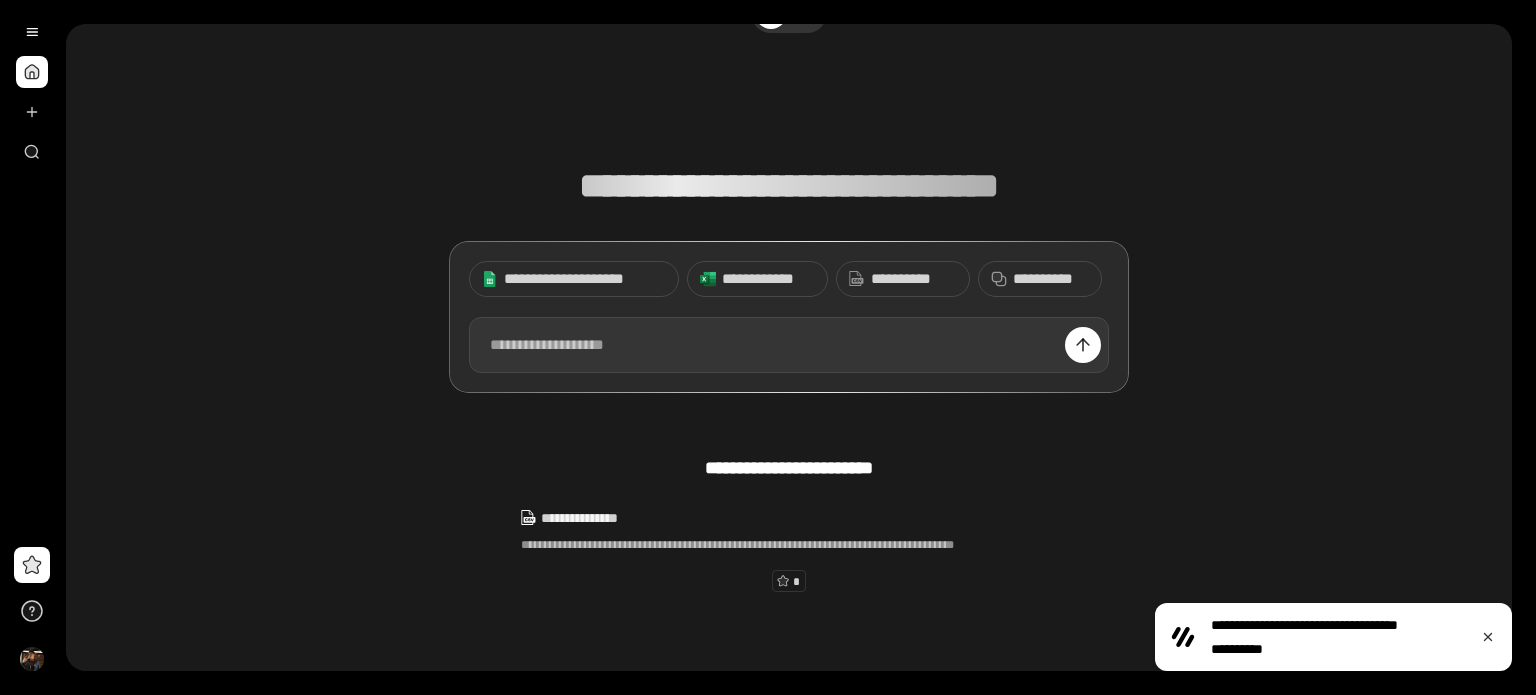 scroll, scrollTop: 196, scrollLeft: 0, axis: vertical 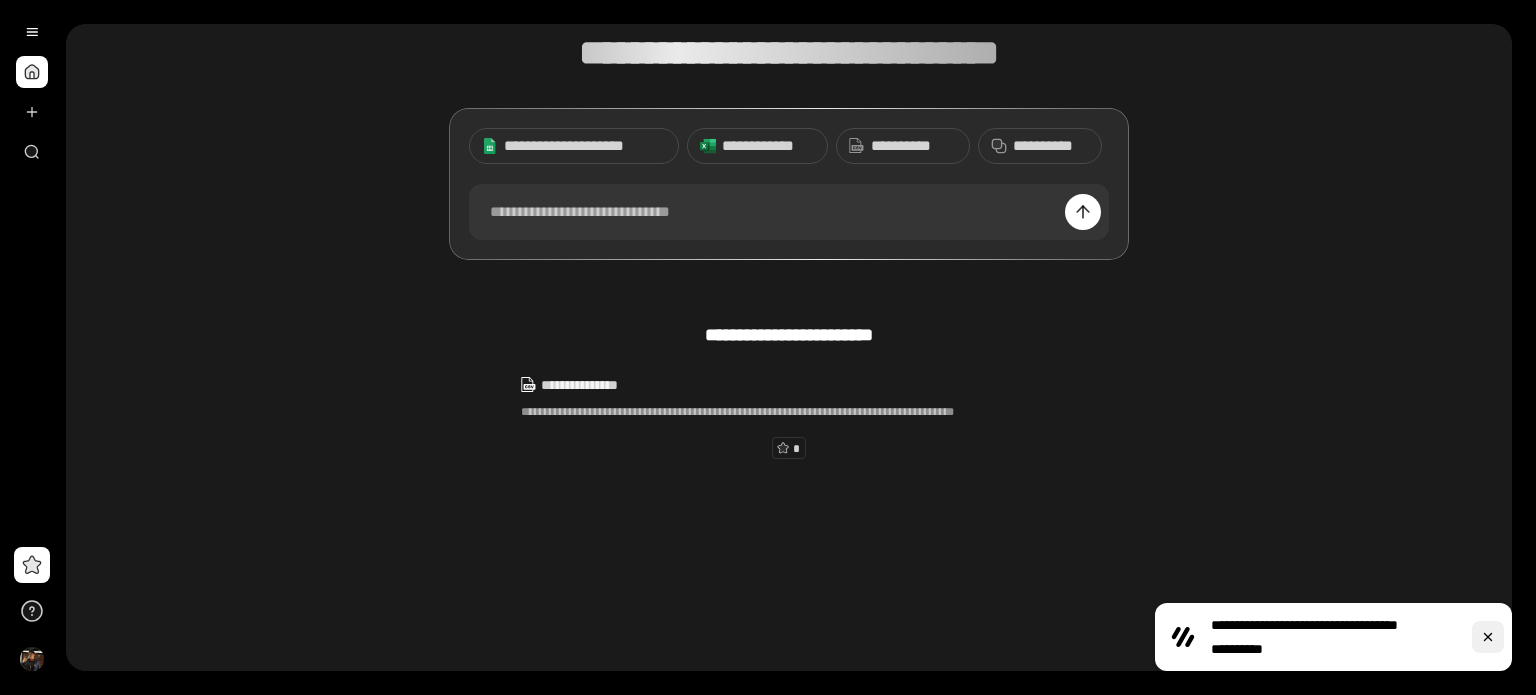 click at bounding box center (1488, 637) 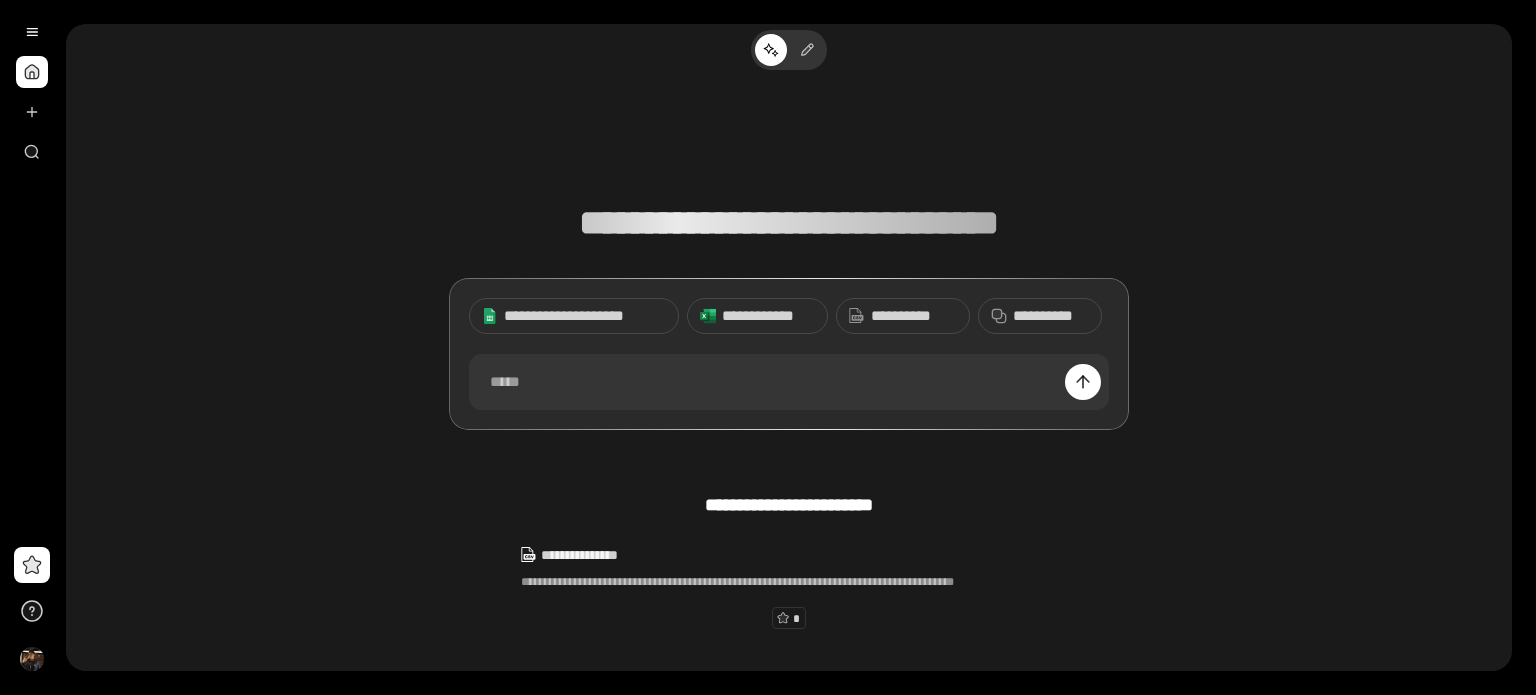scroll, scrollTop: 0, scrollLeft: 0, axis: both 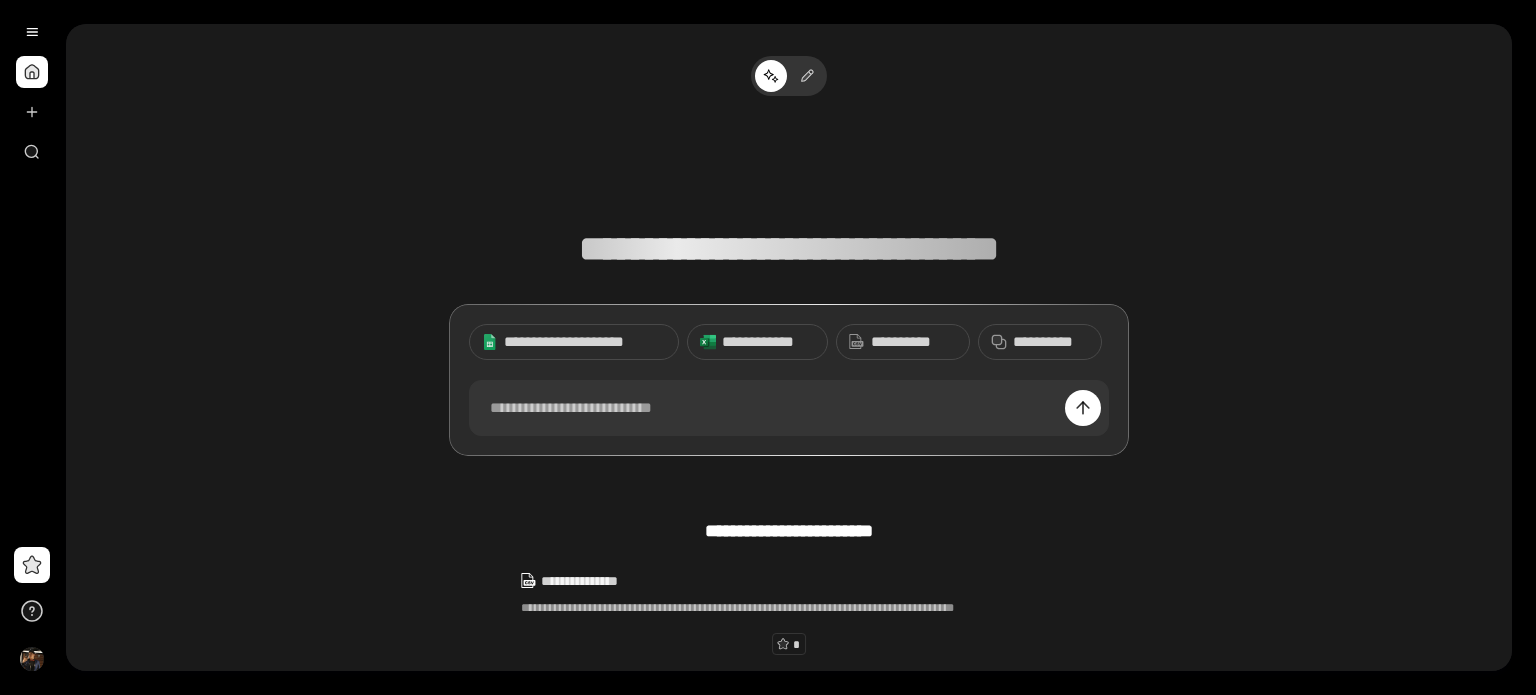 click at bounding box center [32, 72] 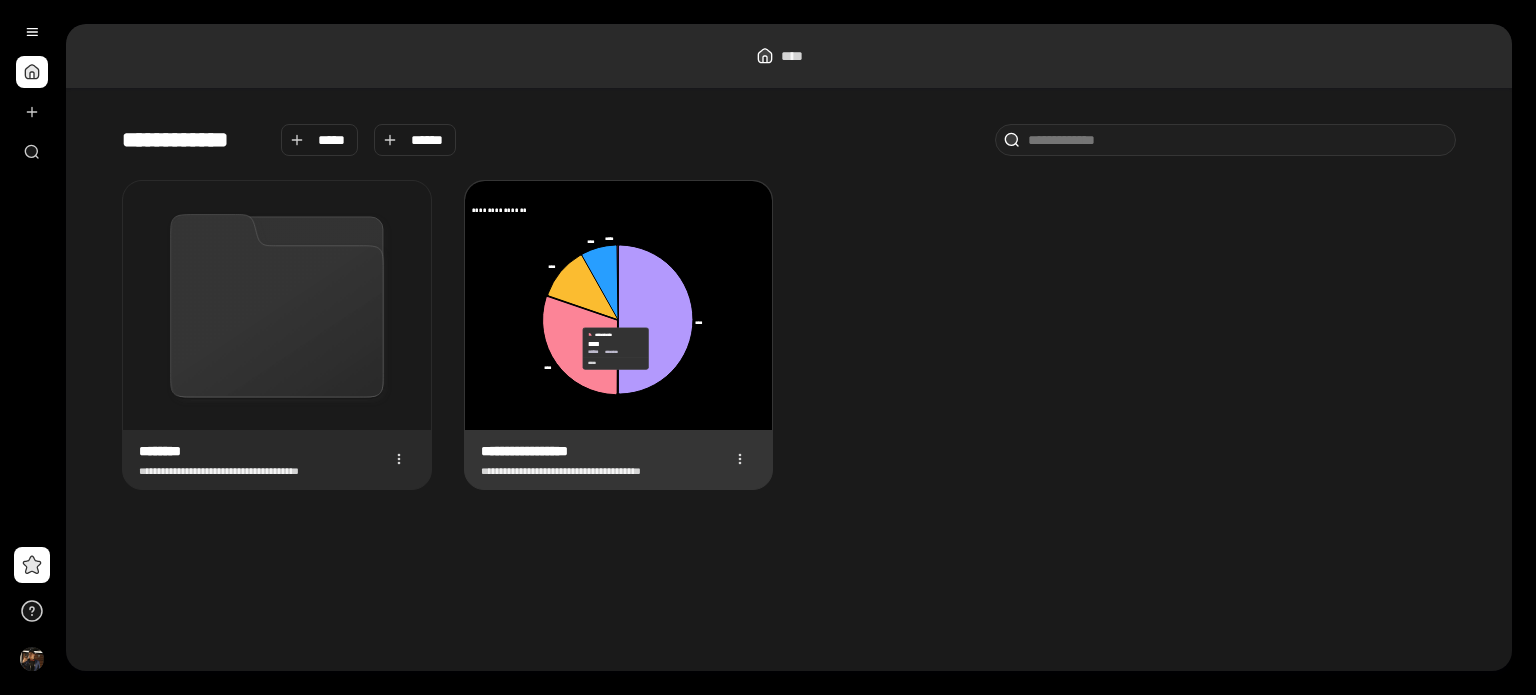 click 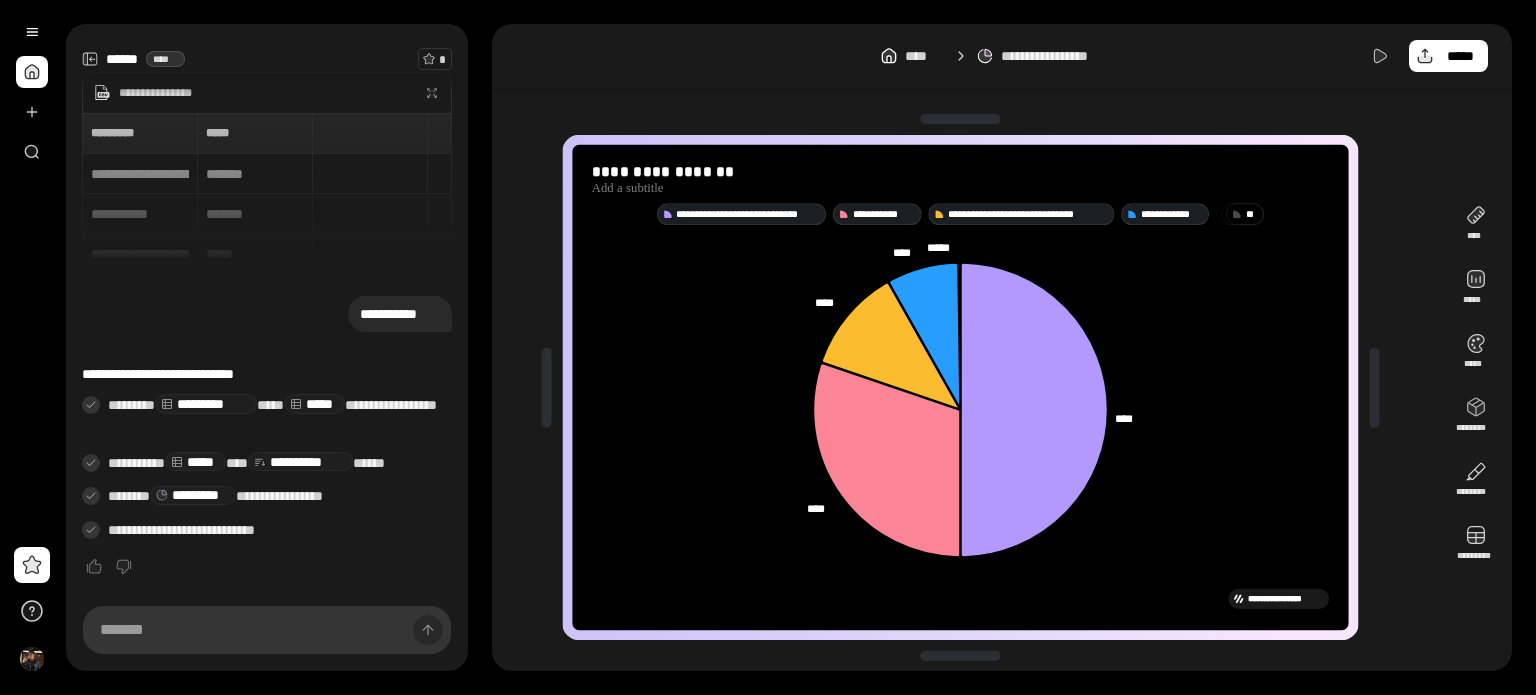 click on "**********" at bounding box center (1002, 387) 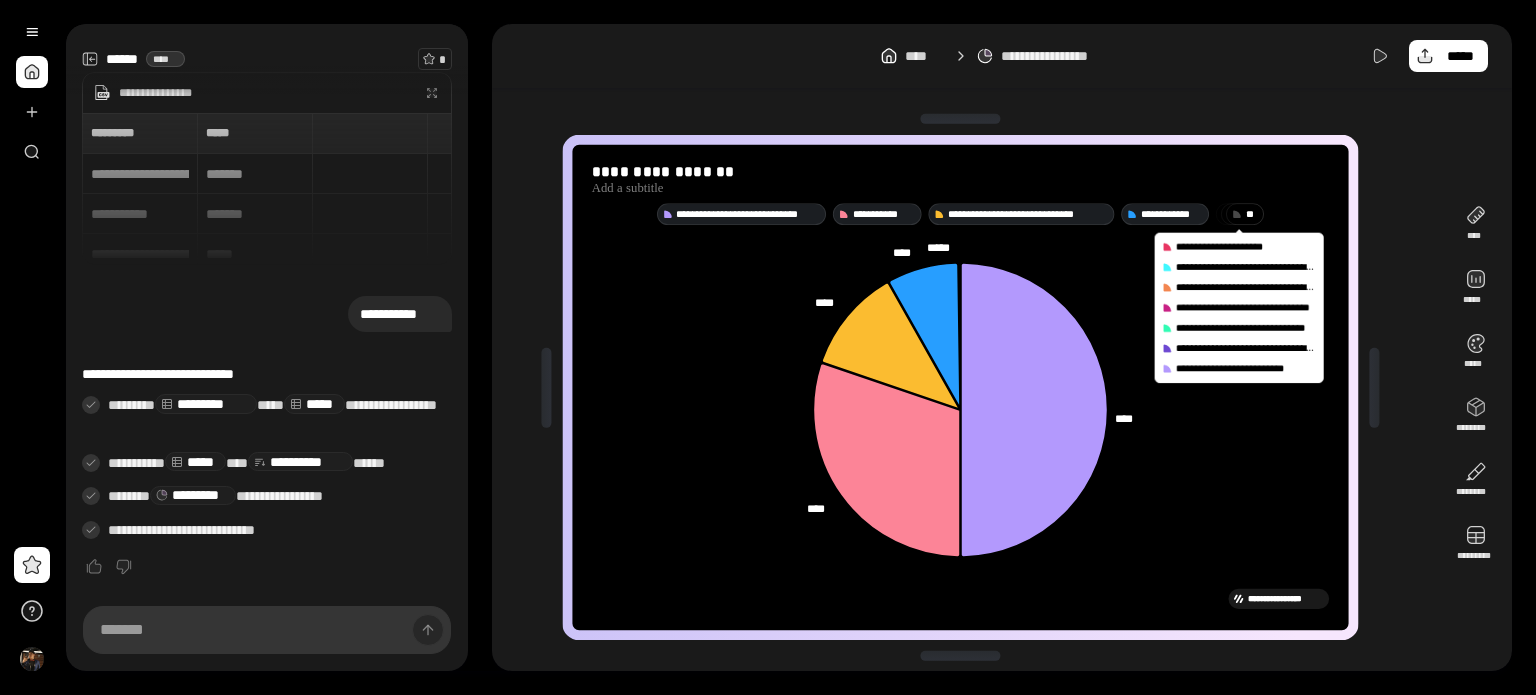 click 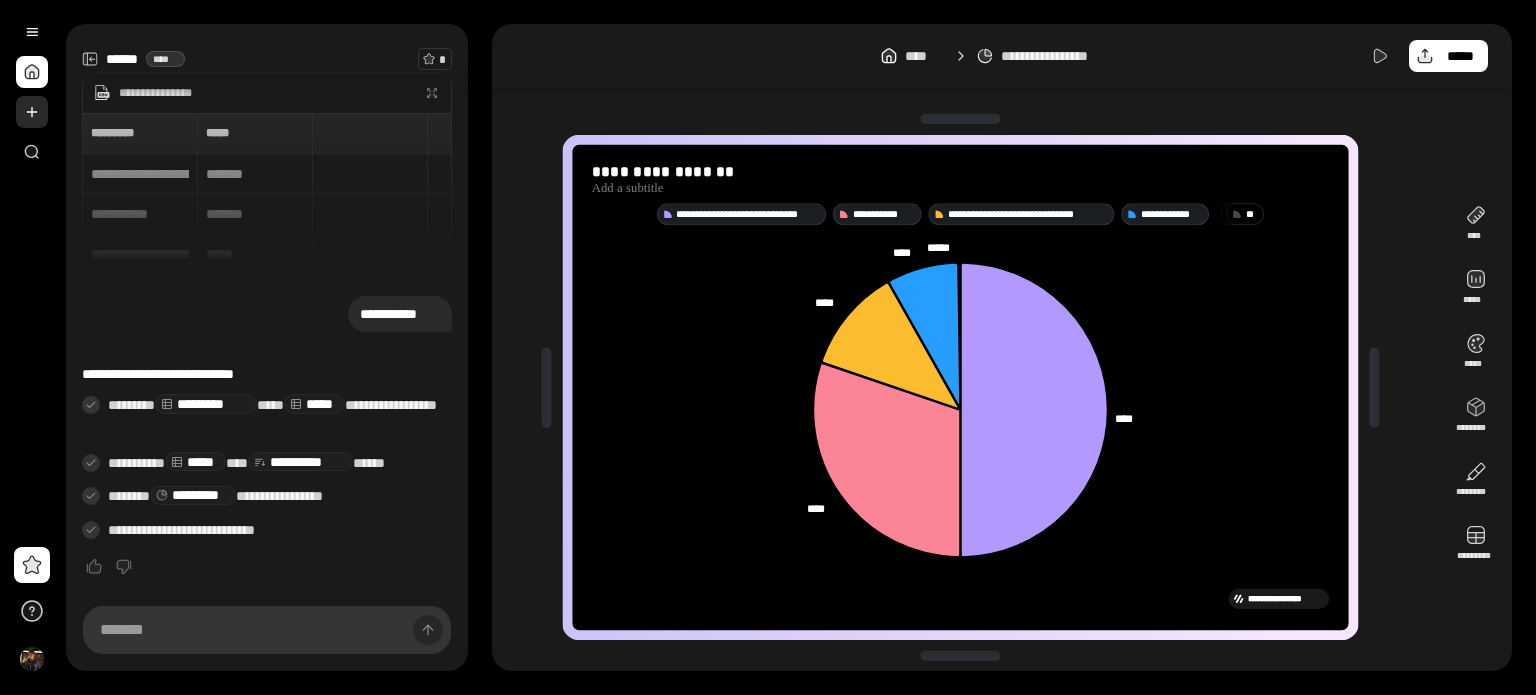 click at bounding box center (32, 112) 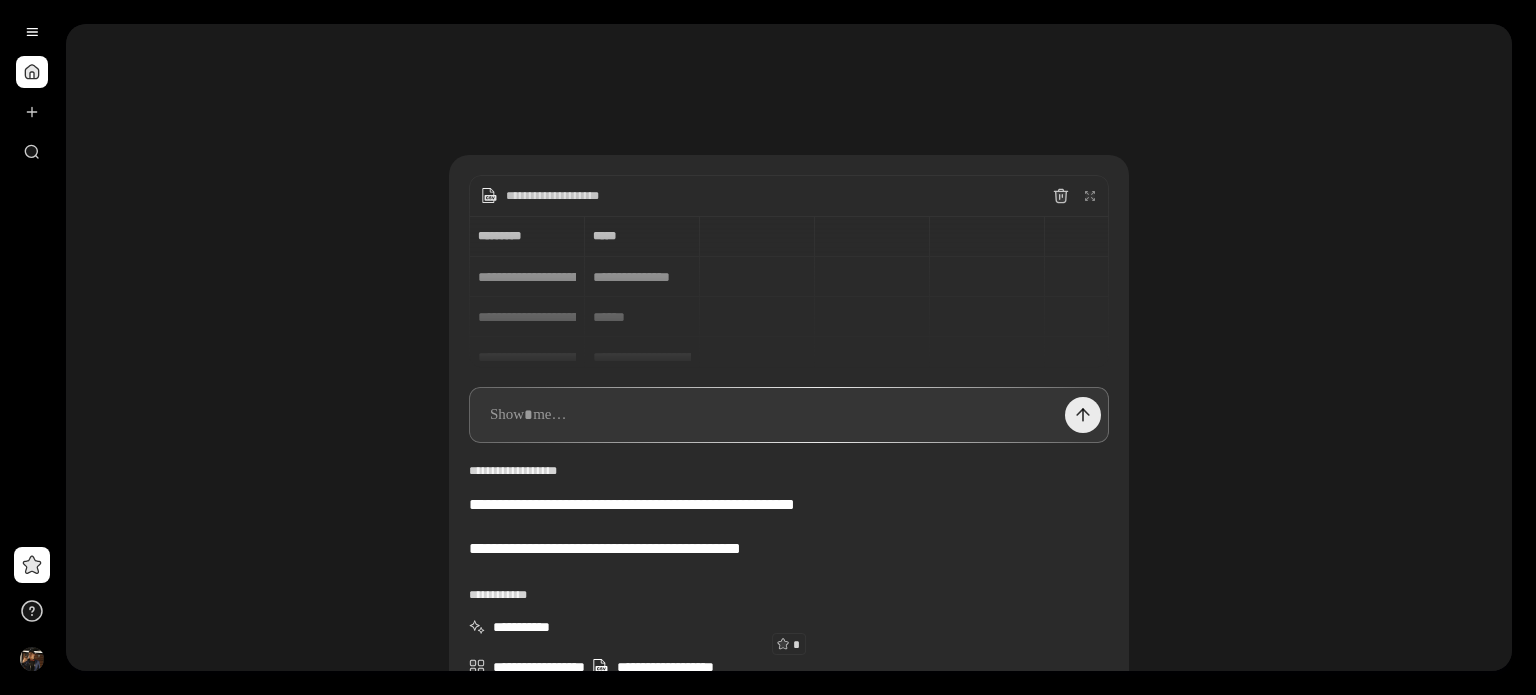 scroll, scrollTop: 0, scrollLeft: 0, axis: both 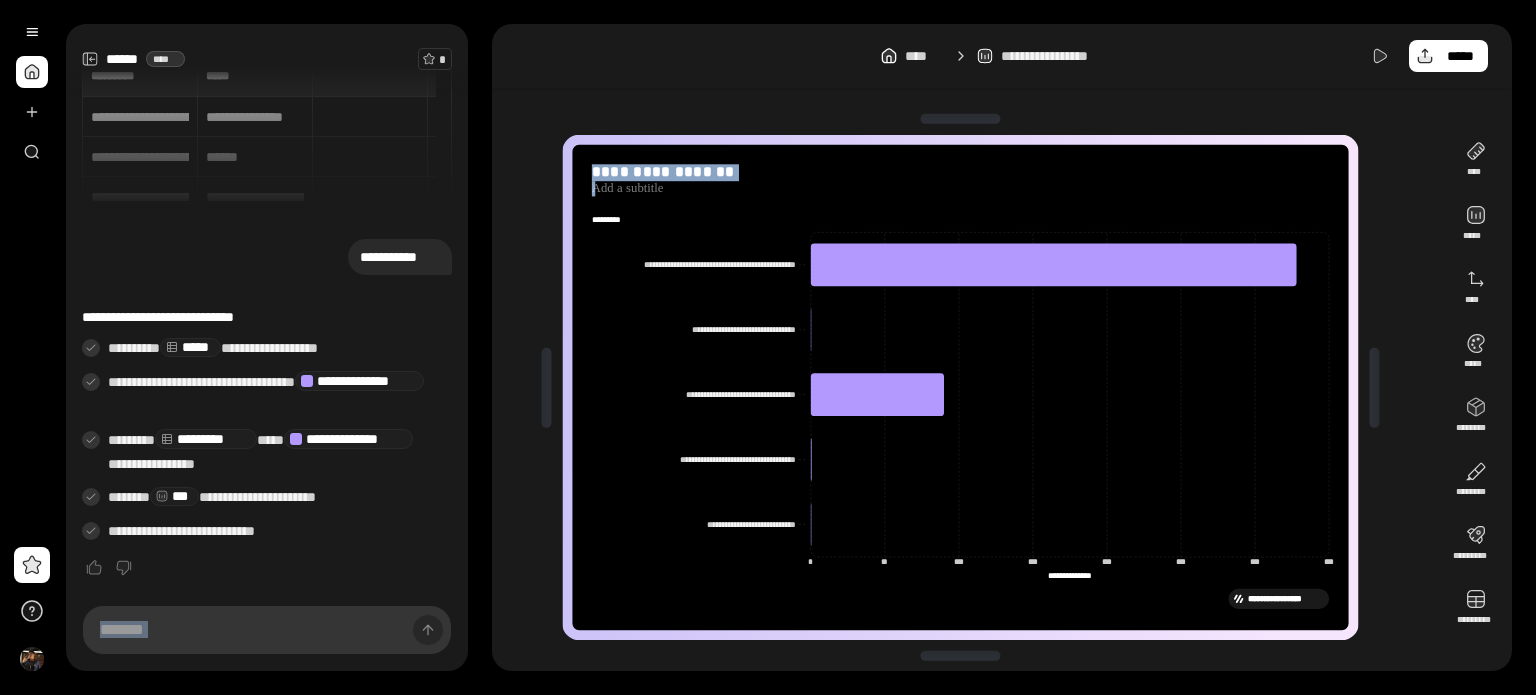 drag, startPoint x: 1403, startPoint y: 253, endPoint x: 1320, endPoint y: 191, distance: 103.6002 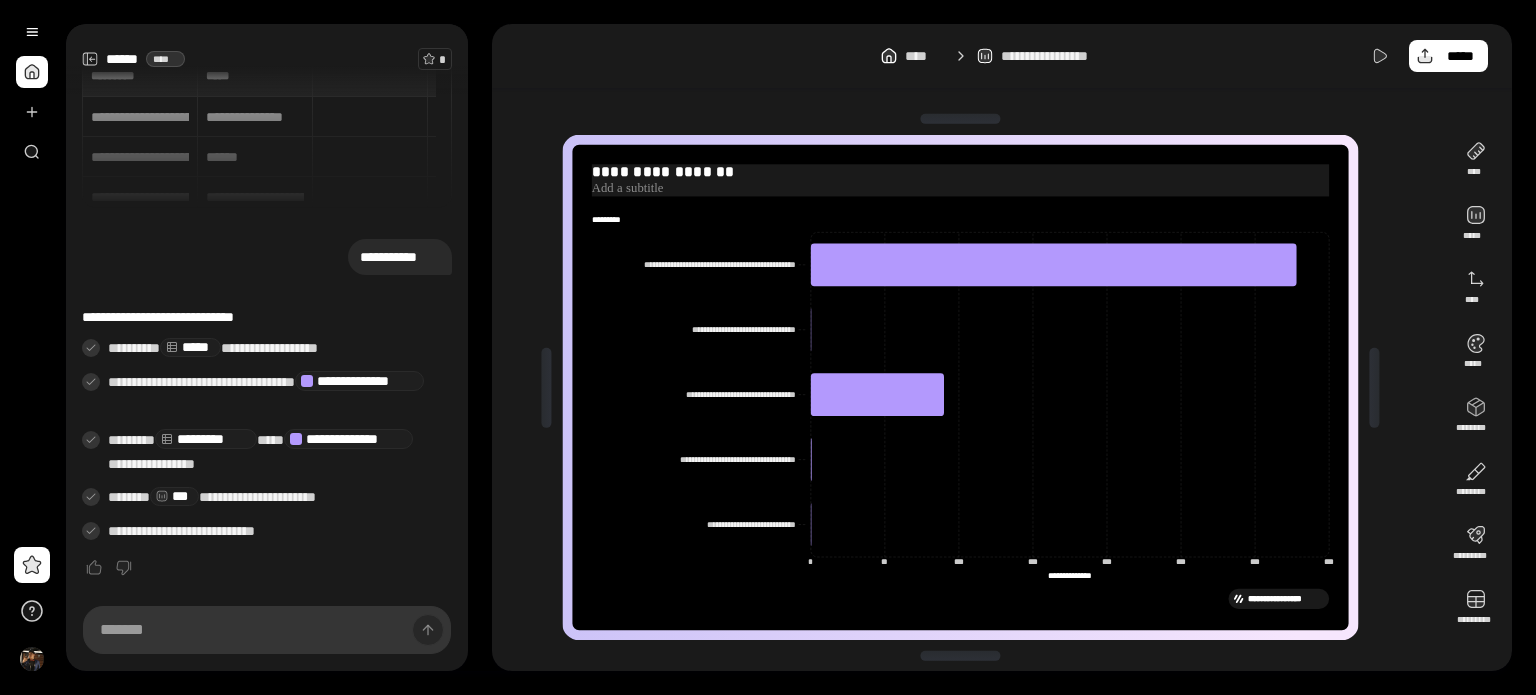 click at bounding box center (960, 188) 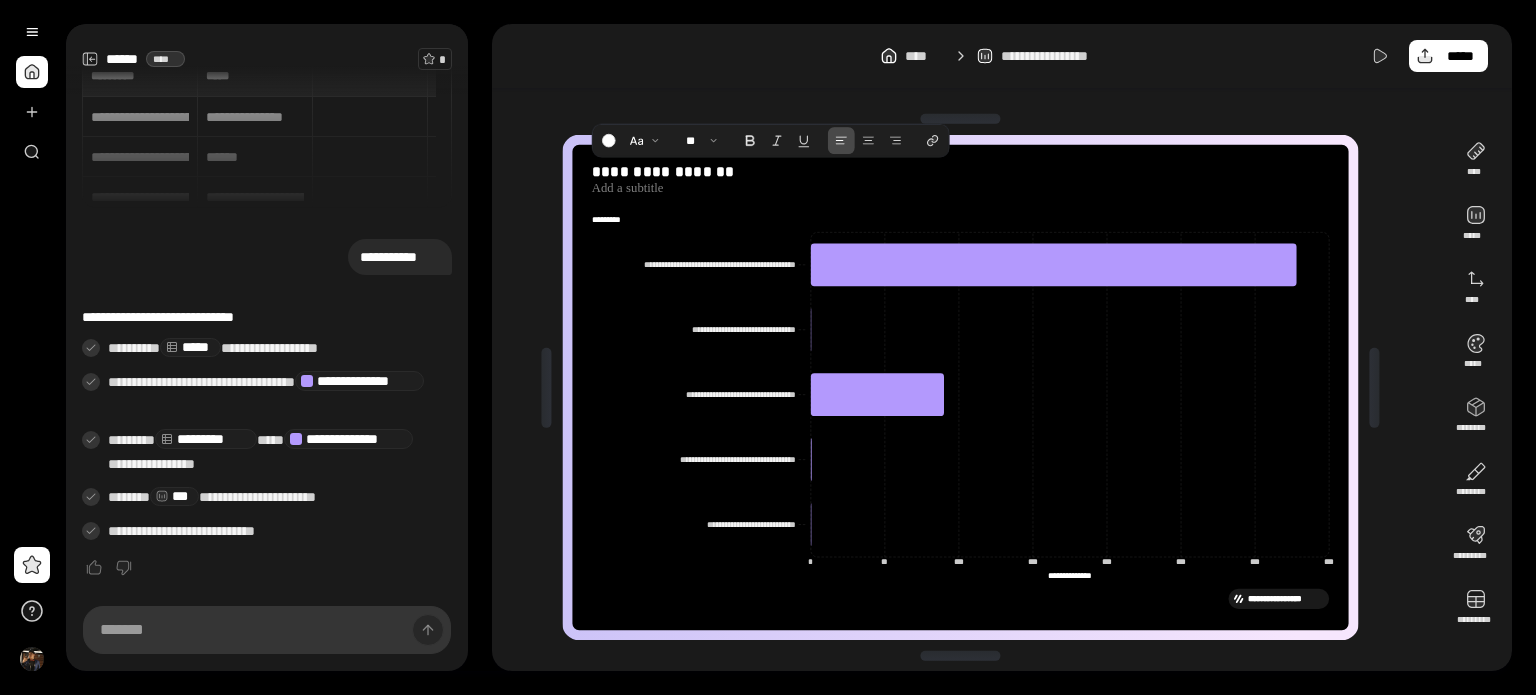 click on "**********" 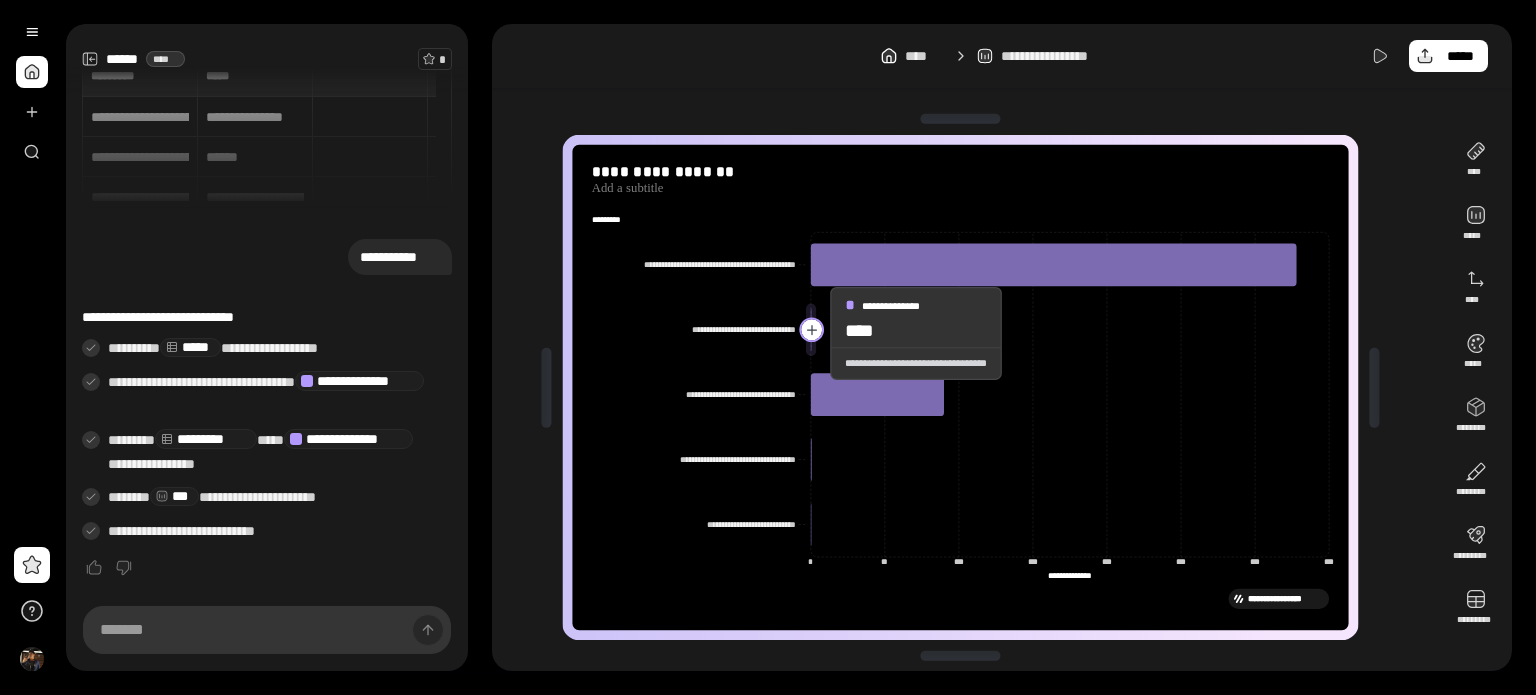 click 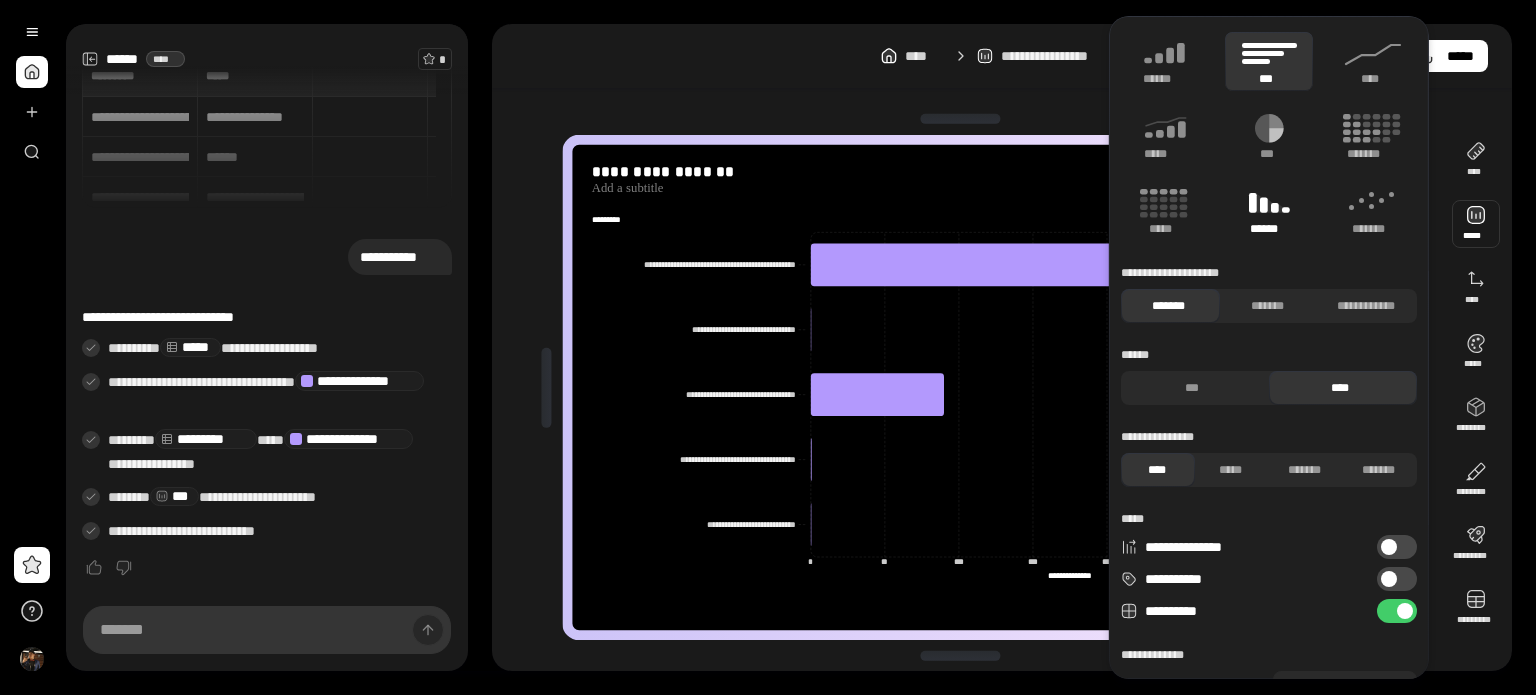 click 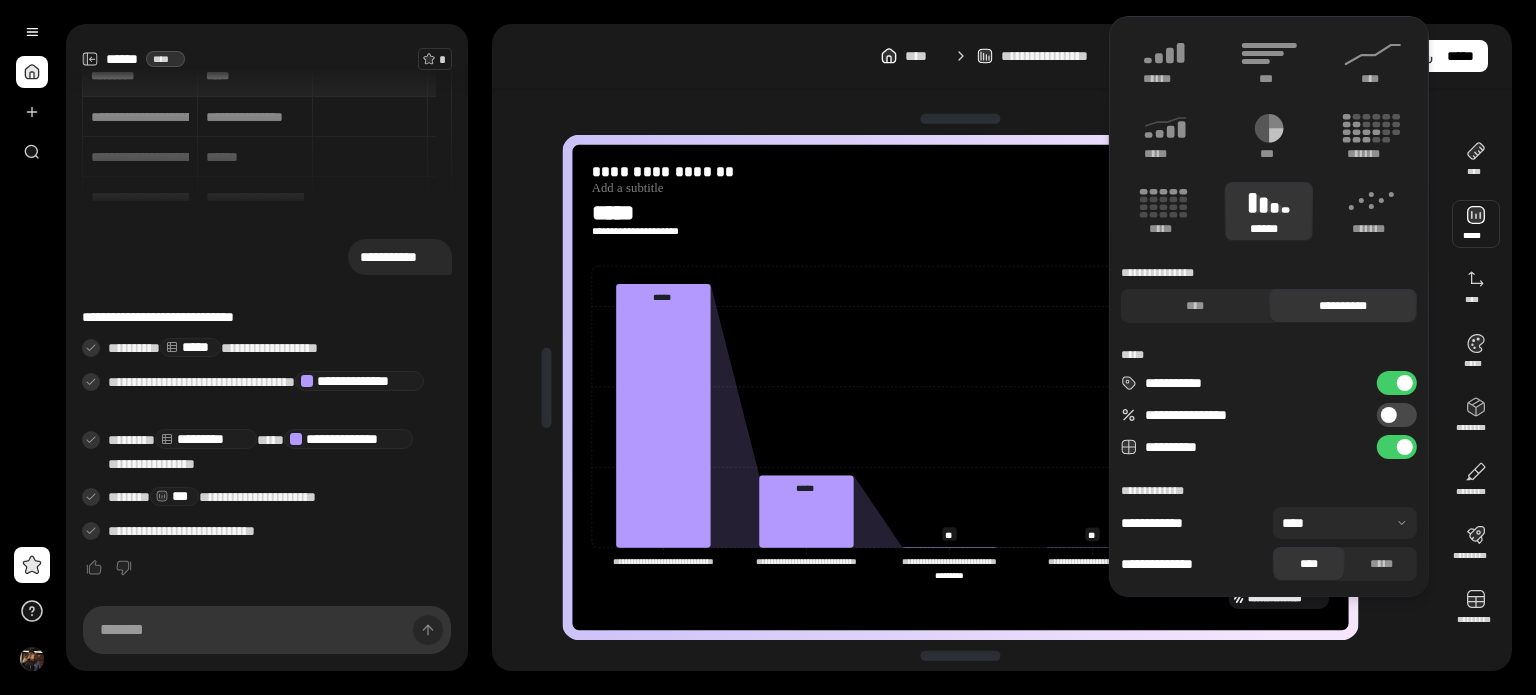 click on "**********" at bounding box center (1002, 56) 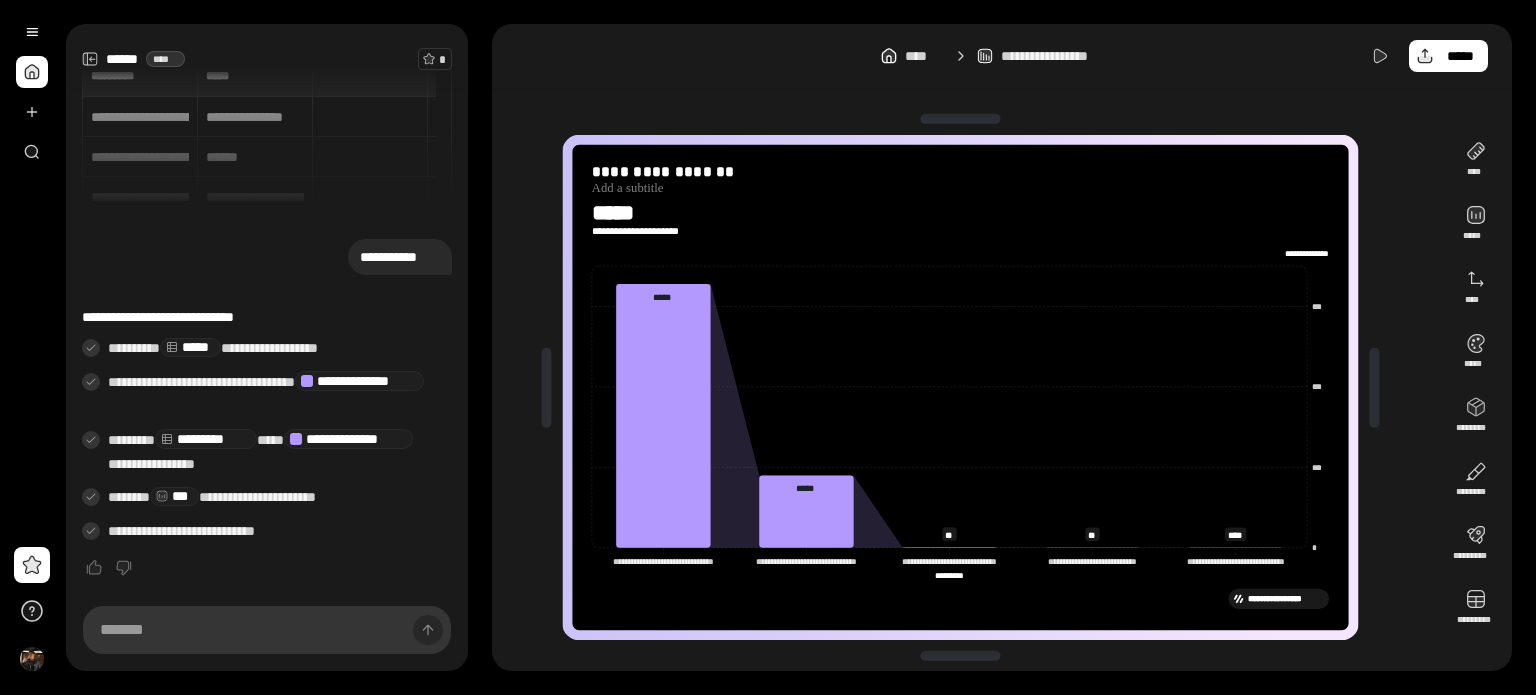 click on "**********" at bounding box center [1002, 56] 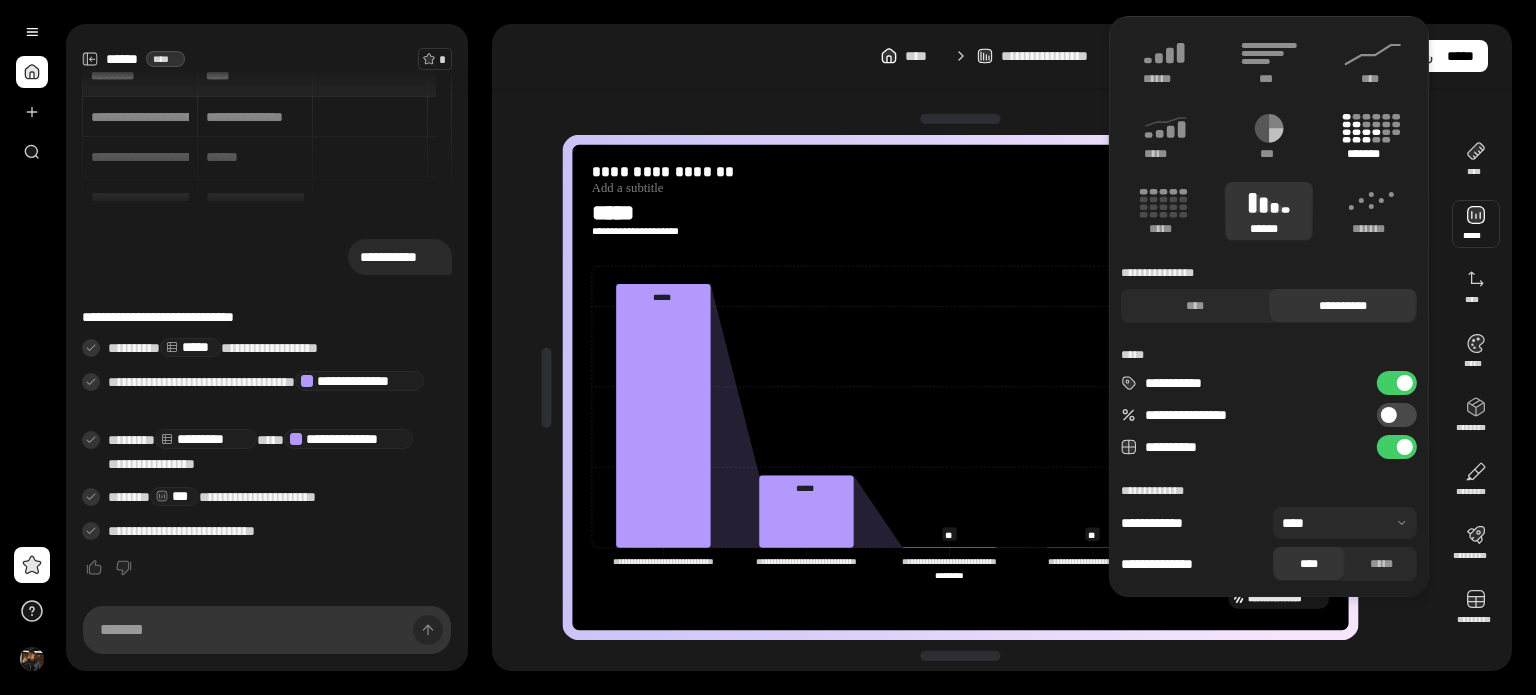 click 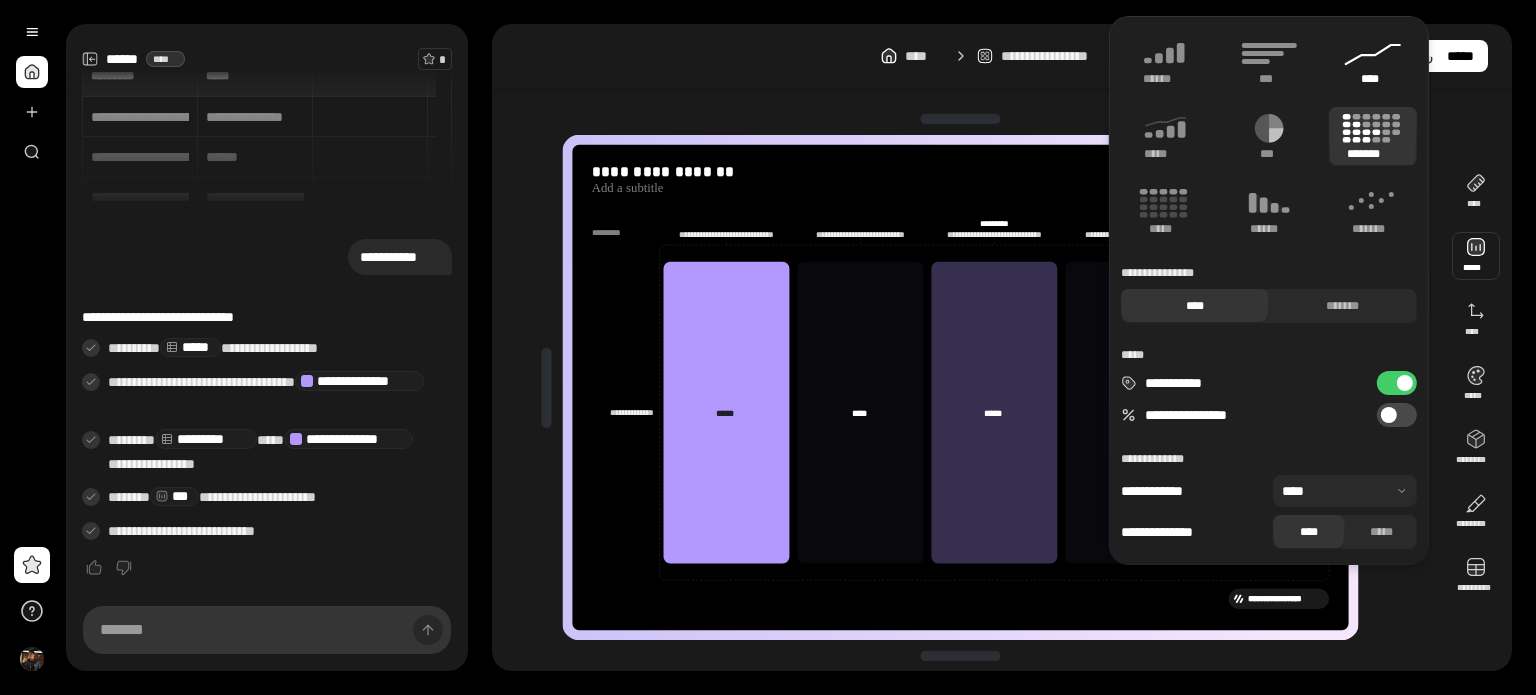 click on "****" at bounding box center [1373, 79] 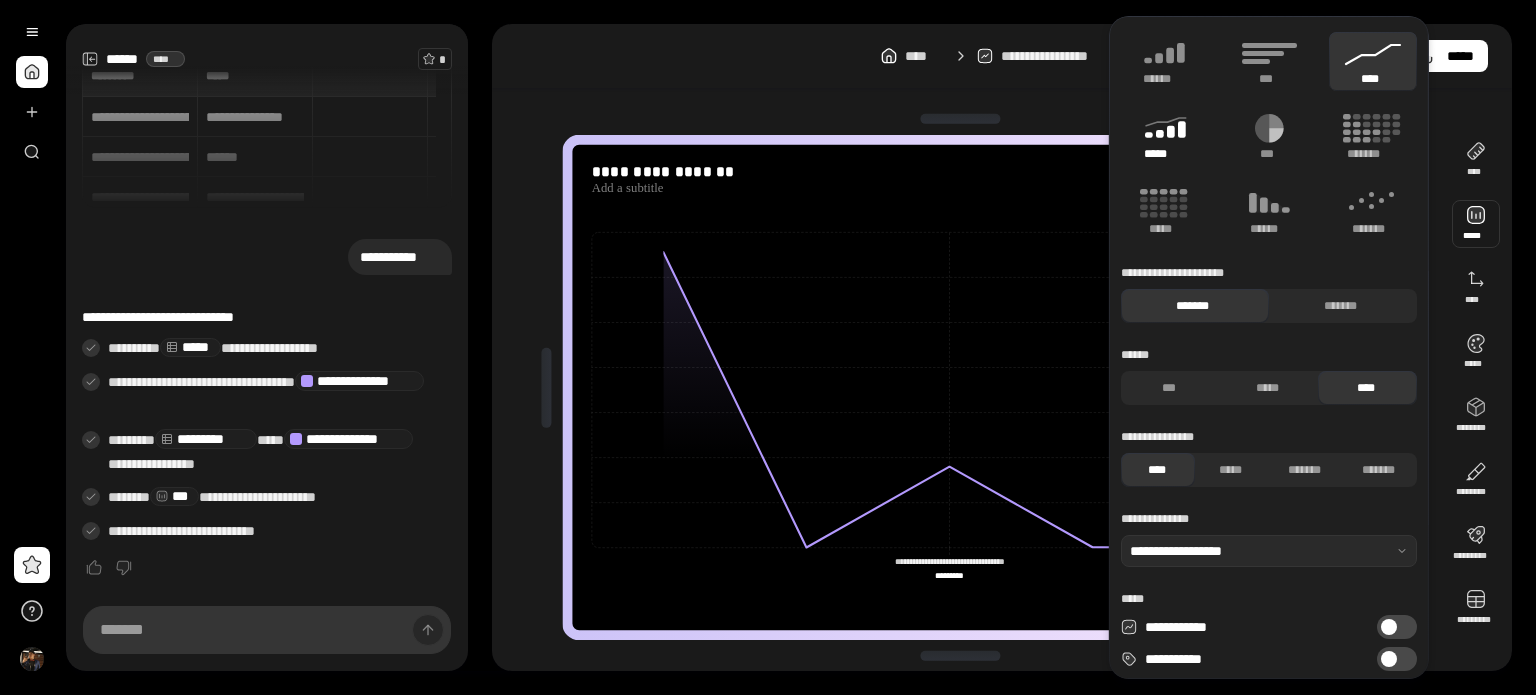 click on "*****" at bounding box center (1164, 154) 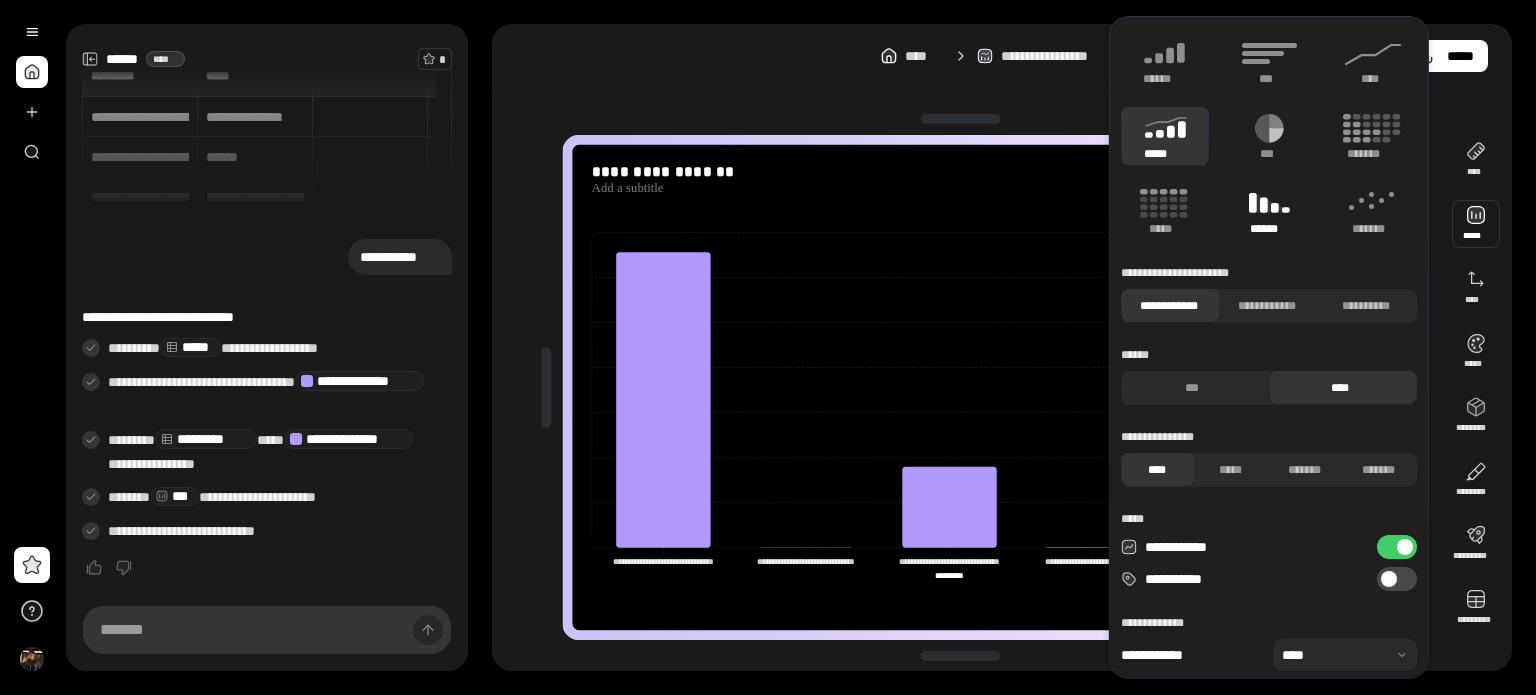 click on "******" at bounding box center [1269, 211] 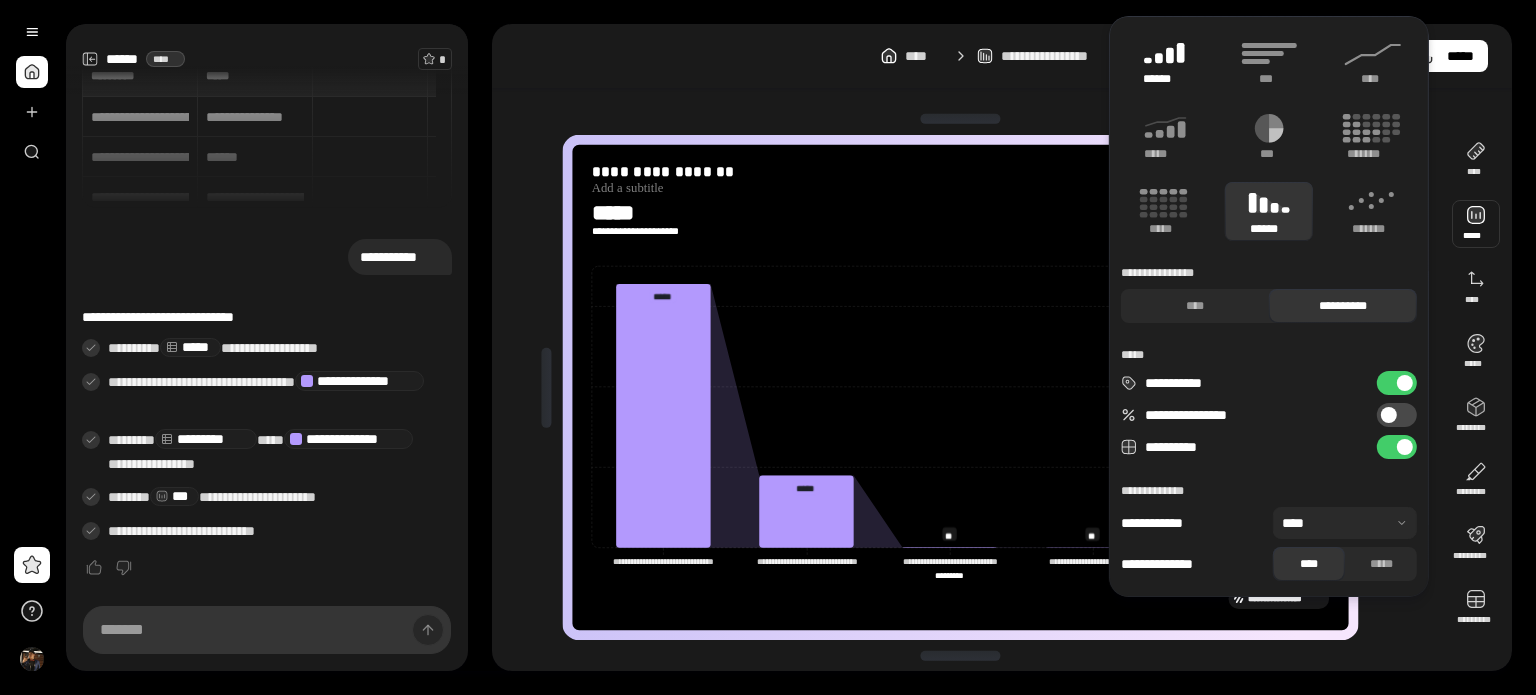 click on "******" at bounding box center (1165, 61) 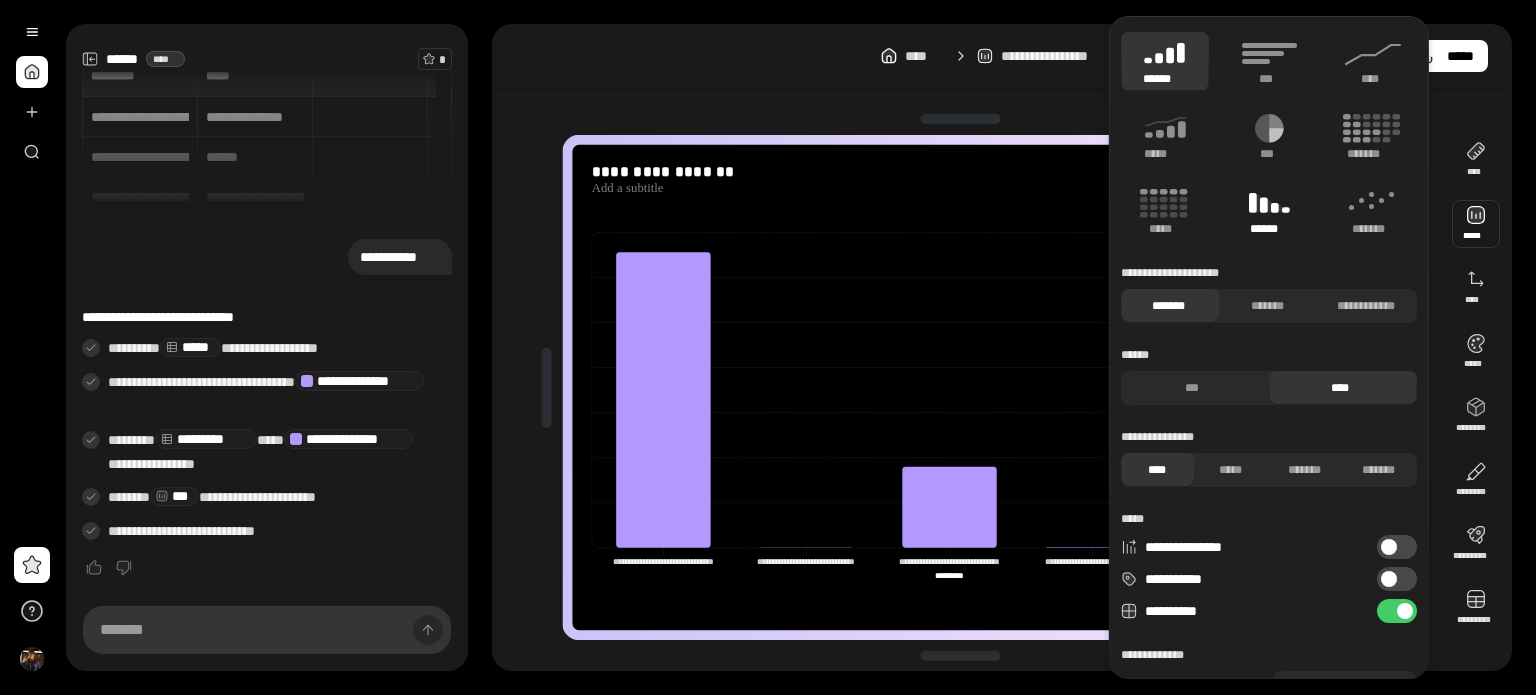 click on "******" at bounding box center [1269, 229] 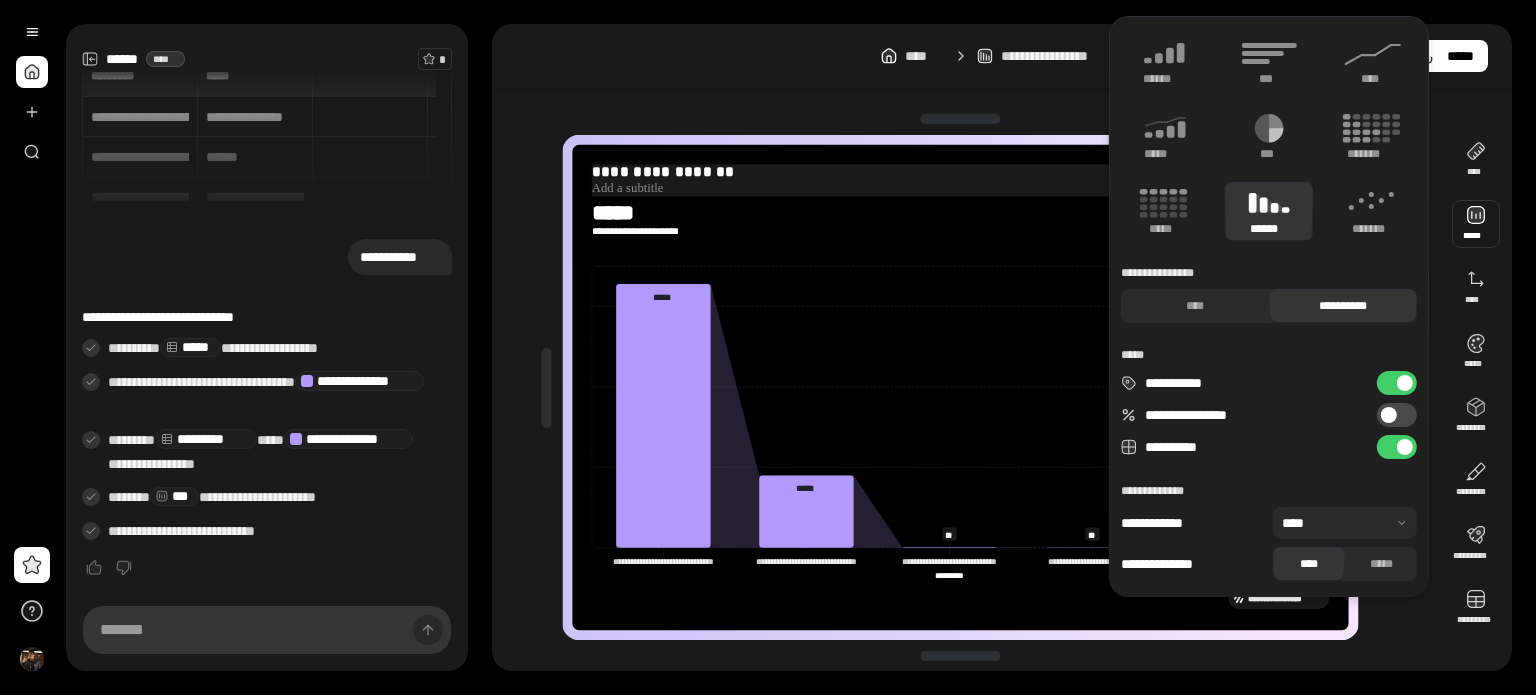 click on "**********" at bounding box center [960, 172] 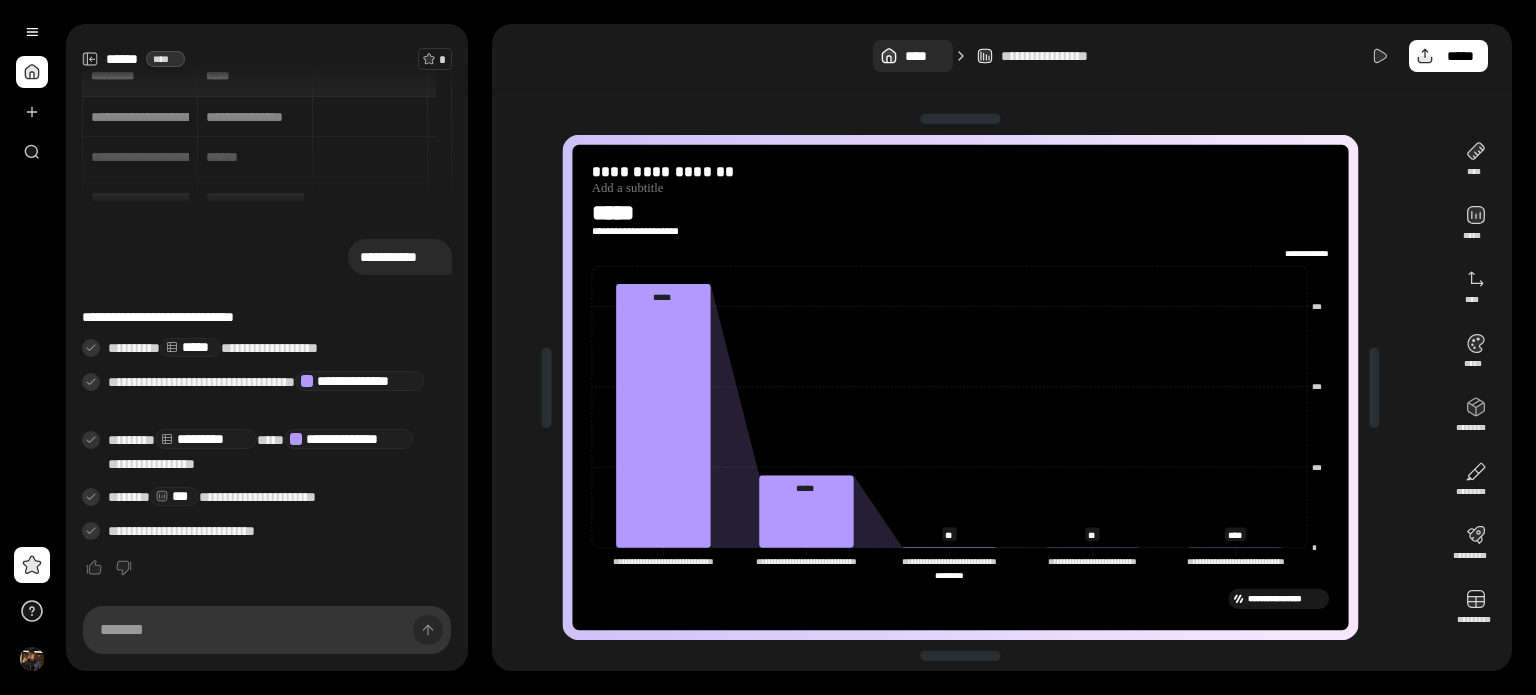 click on "****" at bounding box center (924, 56) 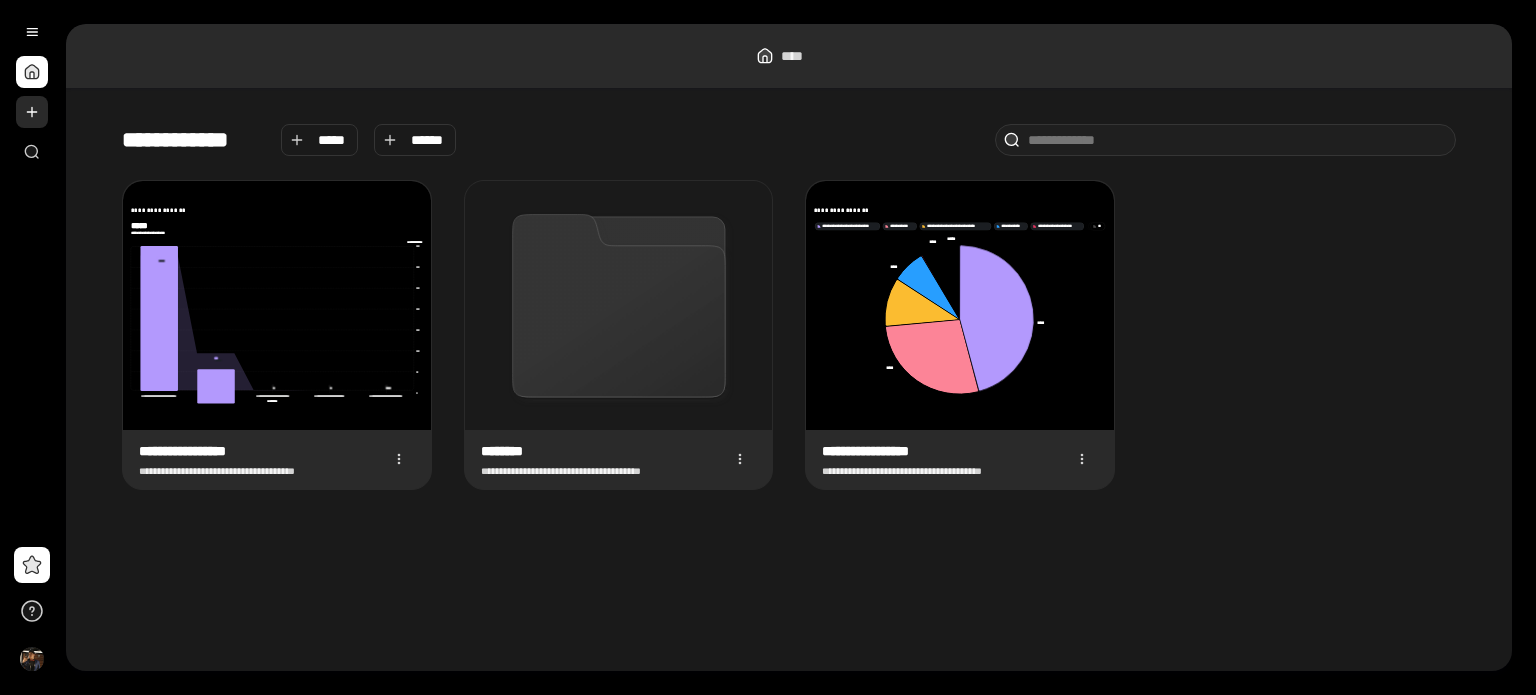 click at bounding box center [32, 112] 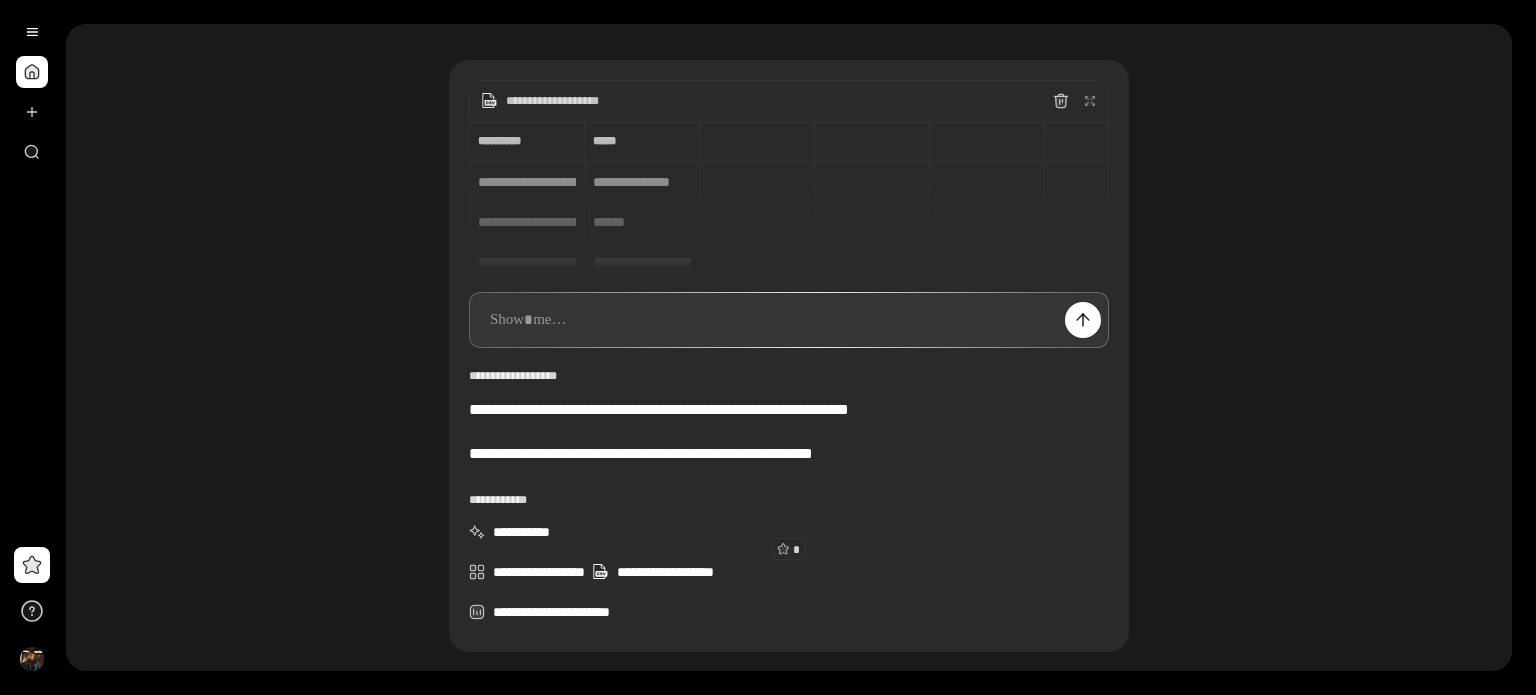 scroll, scrollTop: 100, scrollLeft: 0, axis: vertical 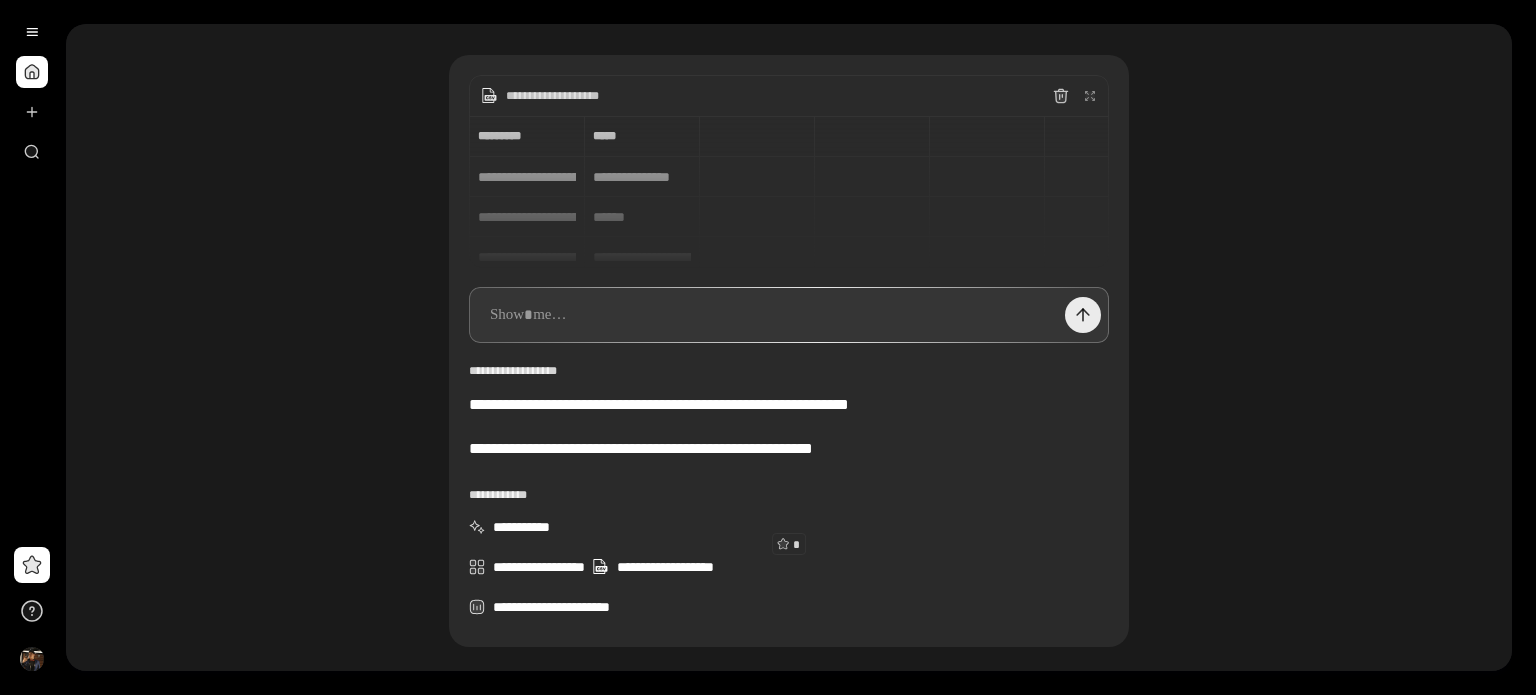 click at bounding box center (1083, 315) 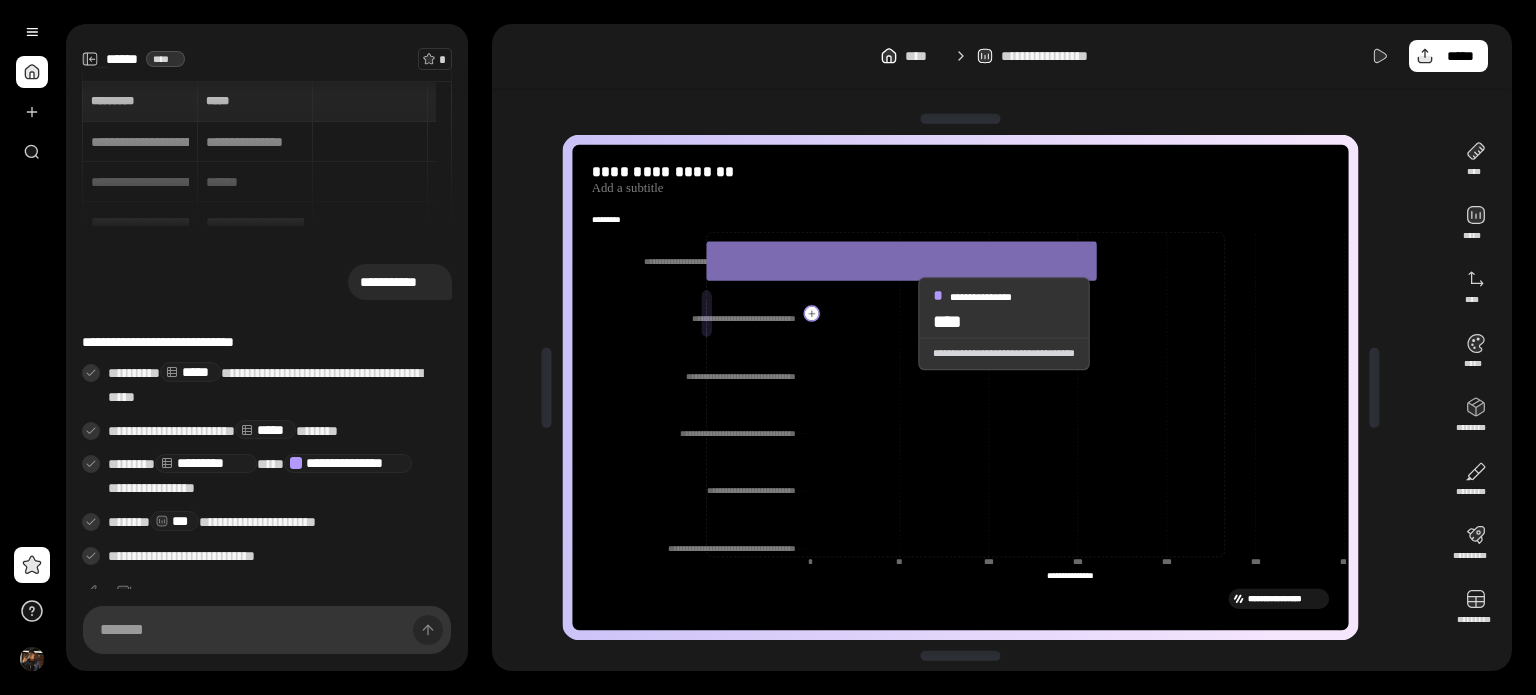 scroll, scrollTop: 24, scrollLeft: 0, axis: vertical 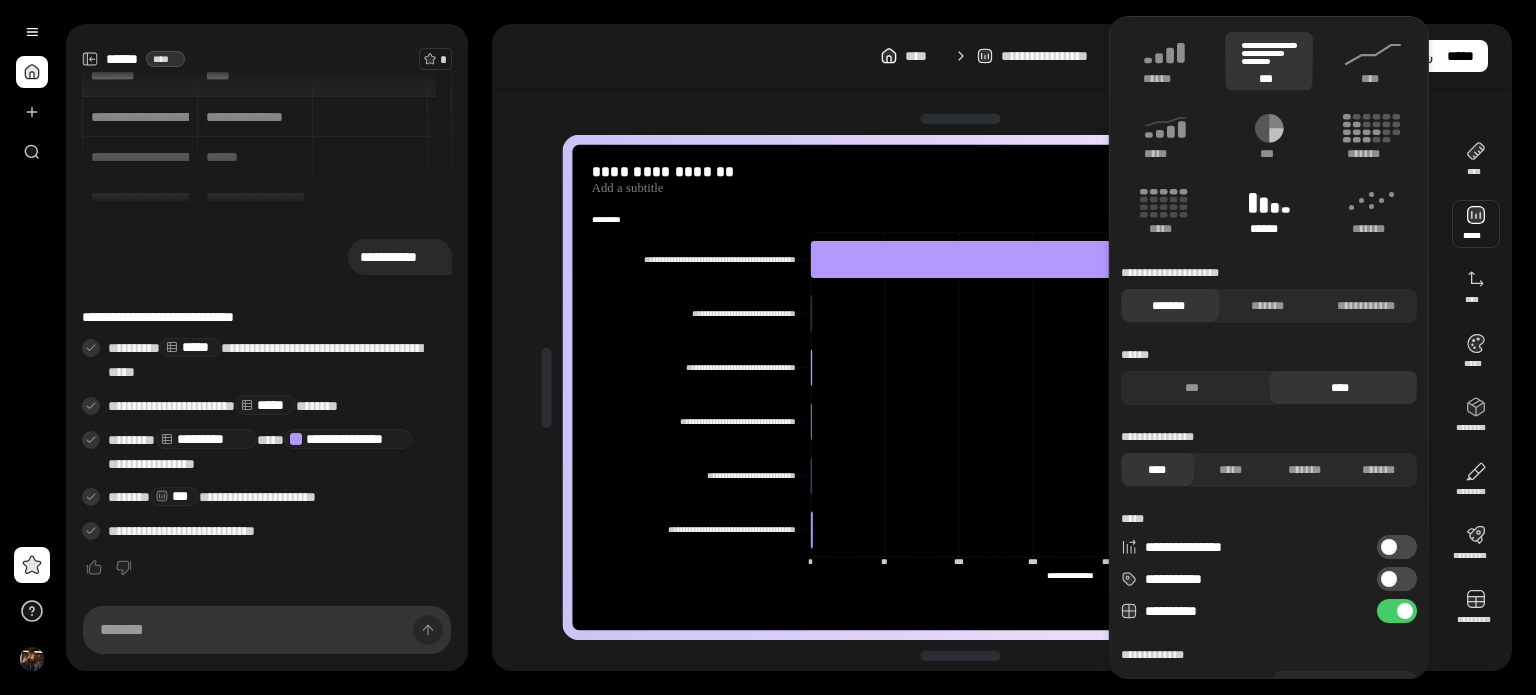 click 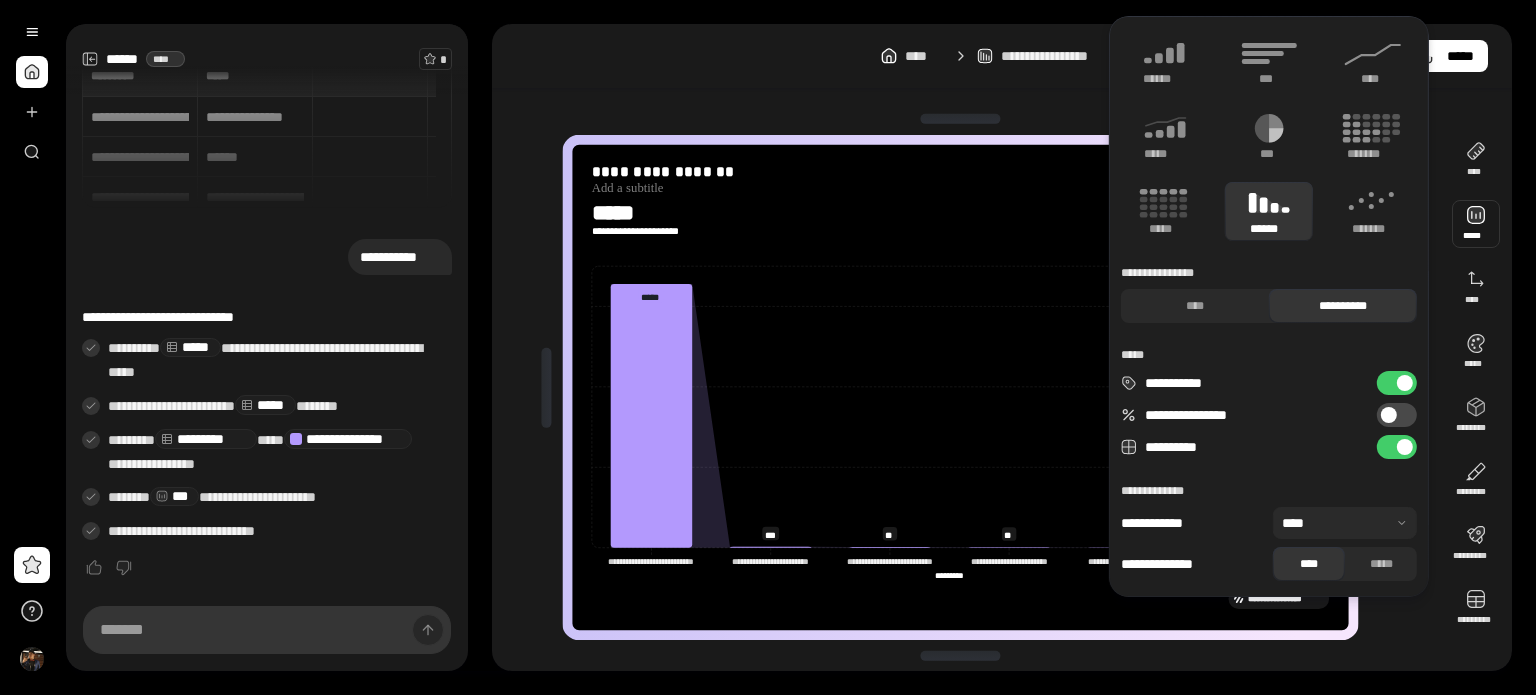 click on "**********" at bounding box center [1002, 56] 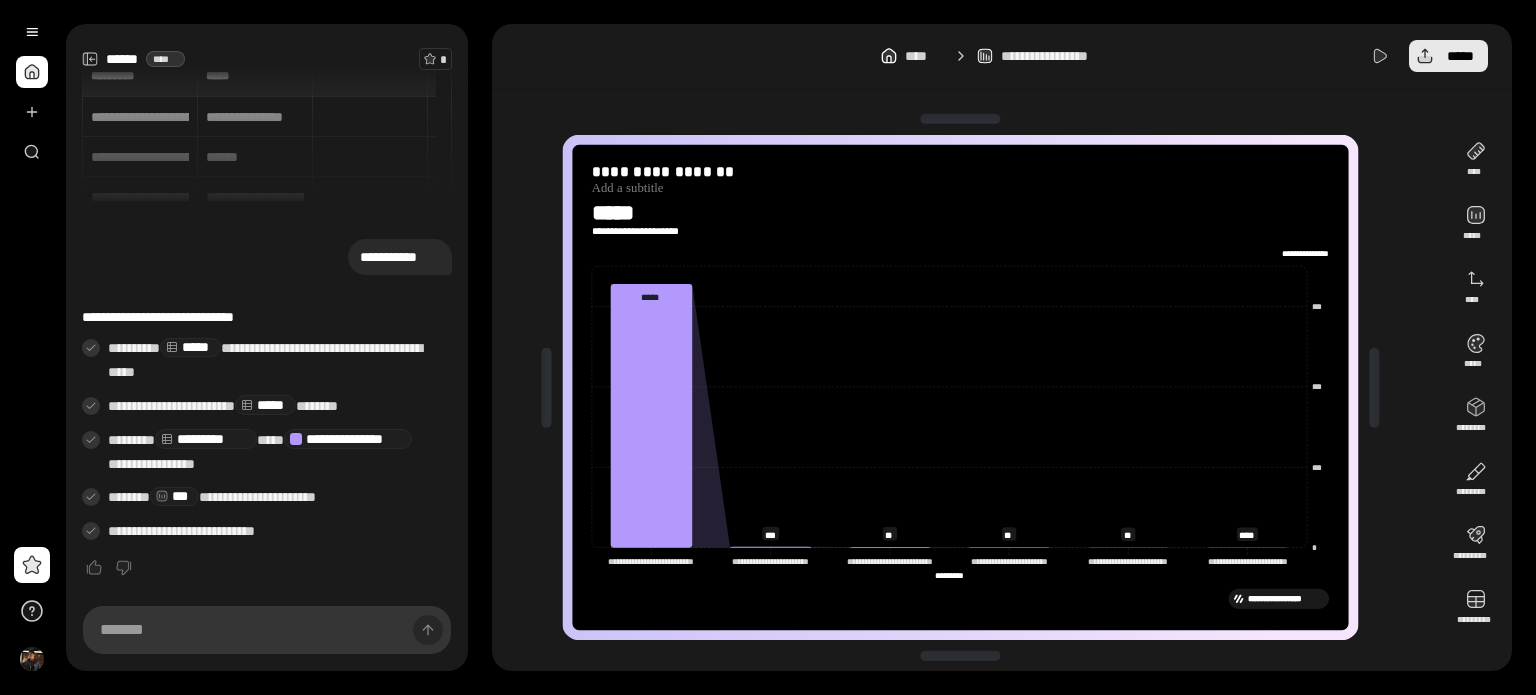 click on "*****" at bounding box center [1448, 56] 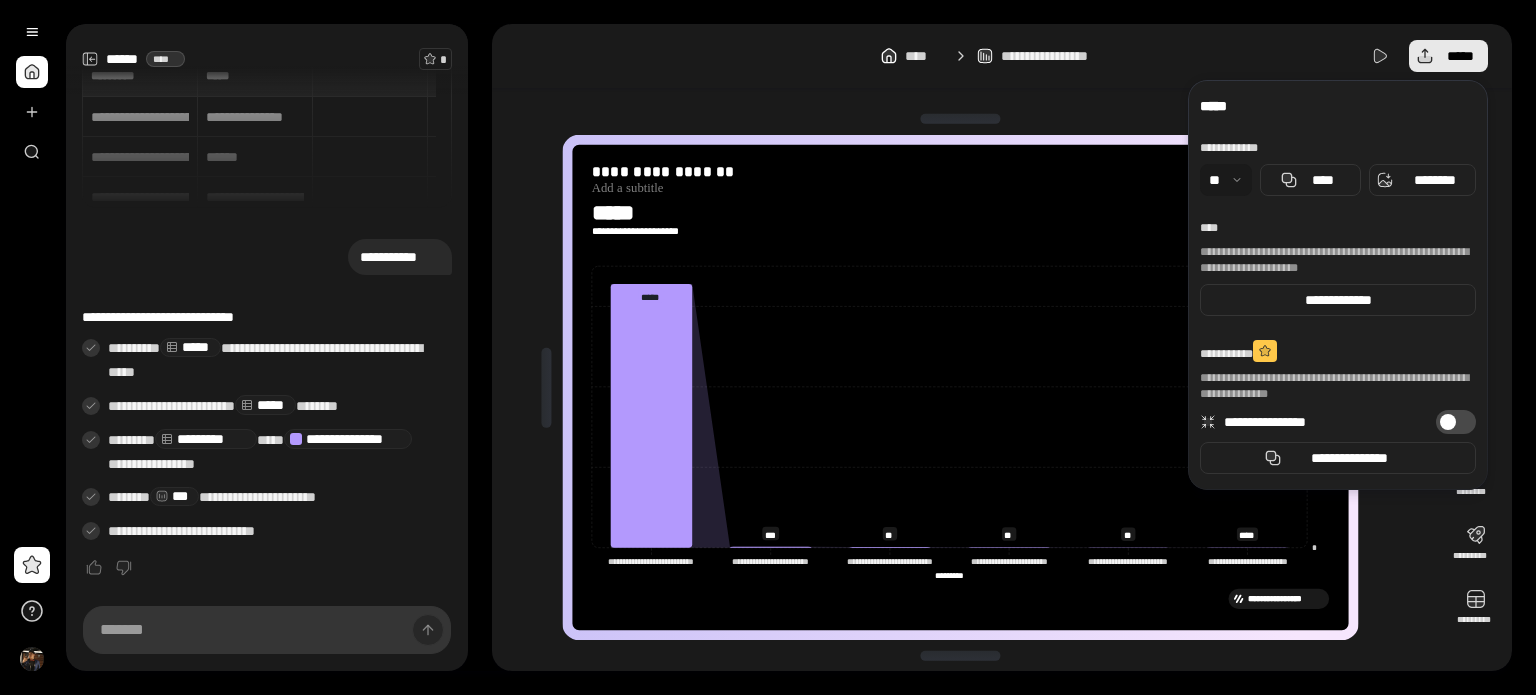 click on "*****" at bounding box center [1448, 56] 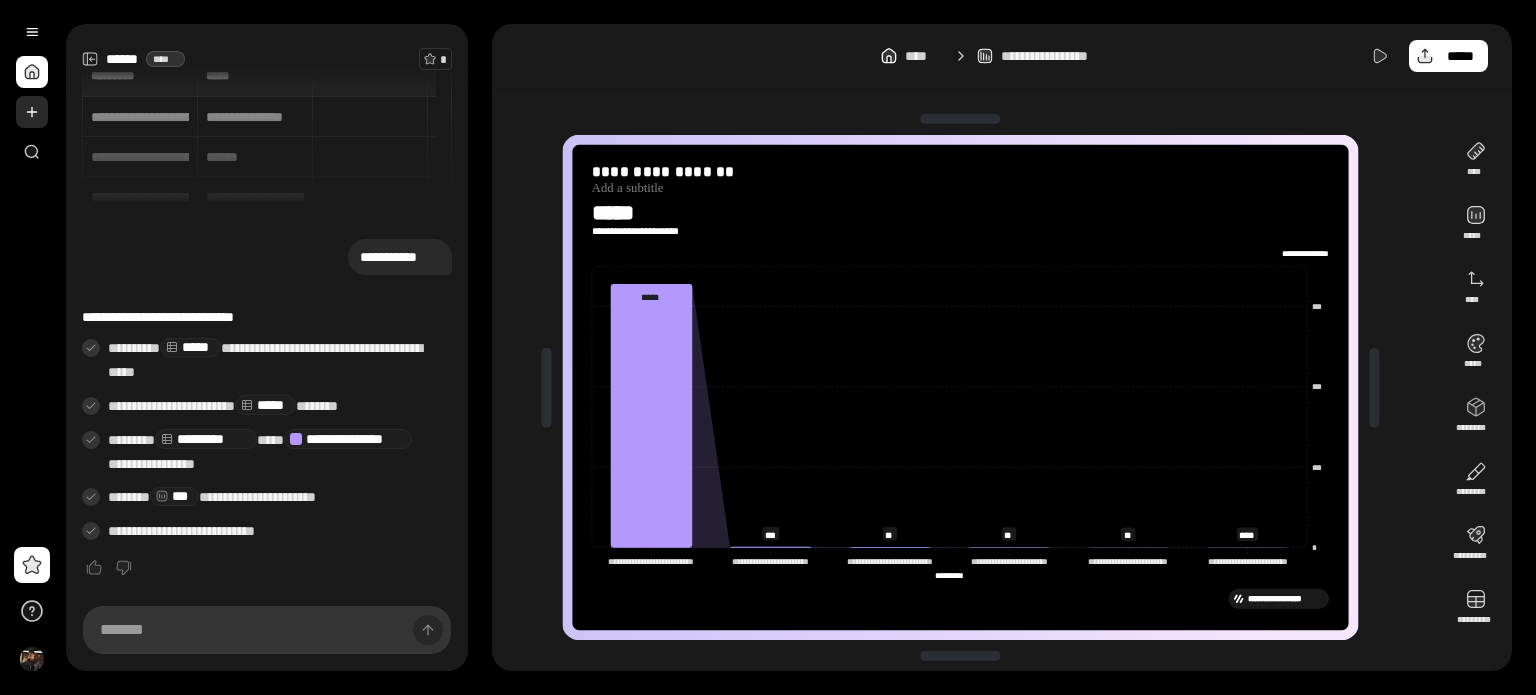 click at bounding box center (32, 112) 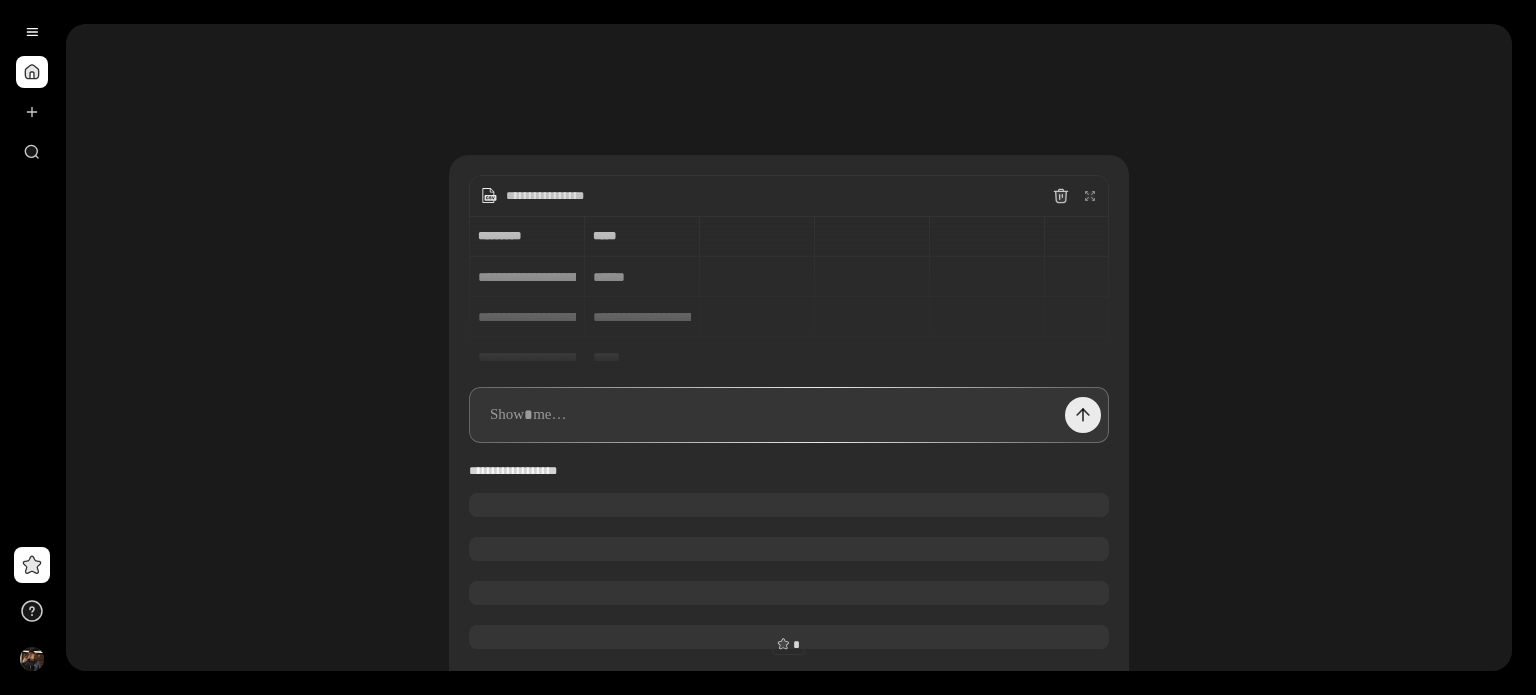 click at bounding box center [1083, 415] 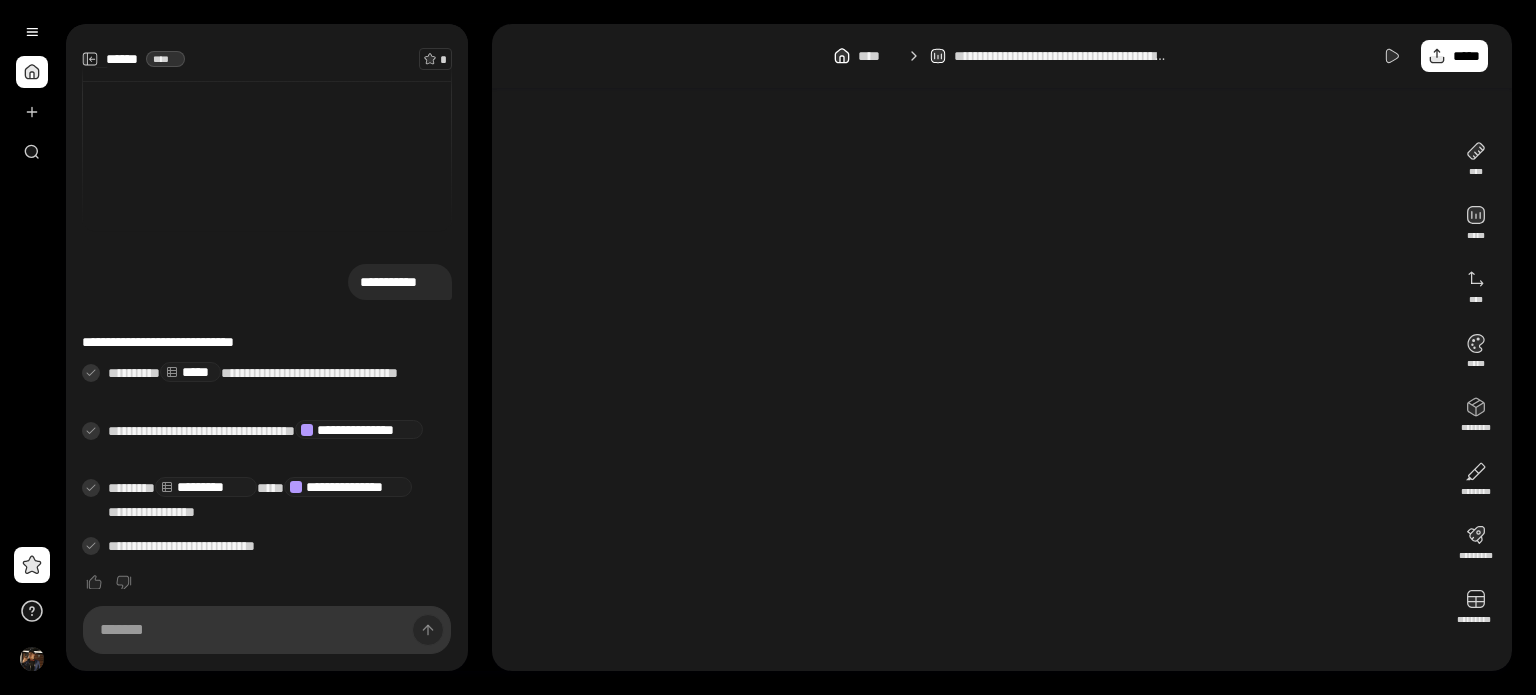 scroll, scrollTop: 13, scrollLeft: 0, axis: vertical 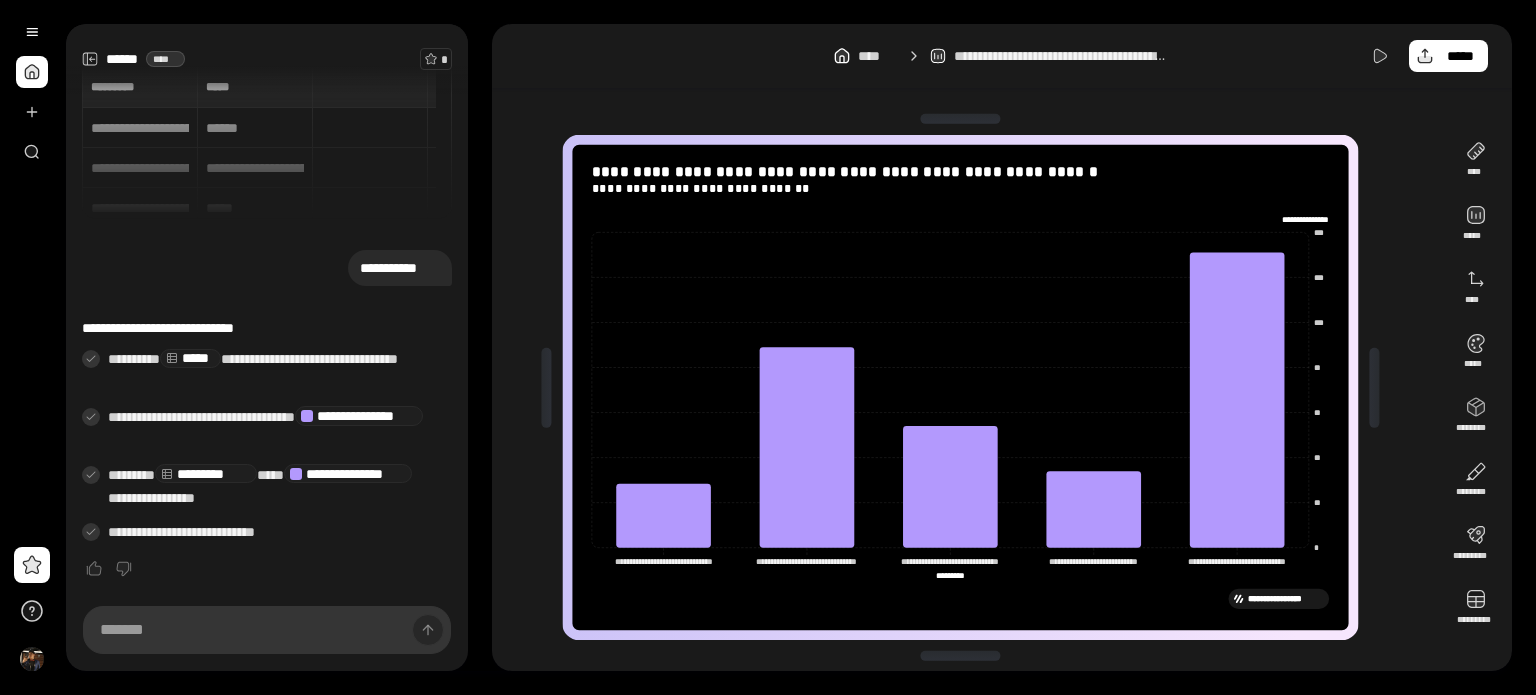 click on "**********" at bounding box center (968, 387) 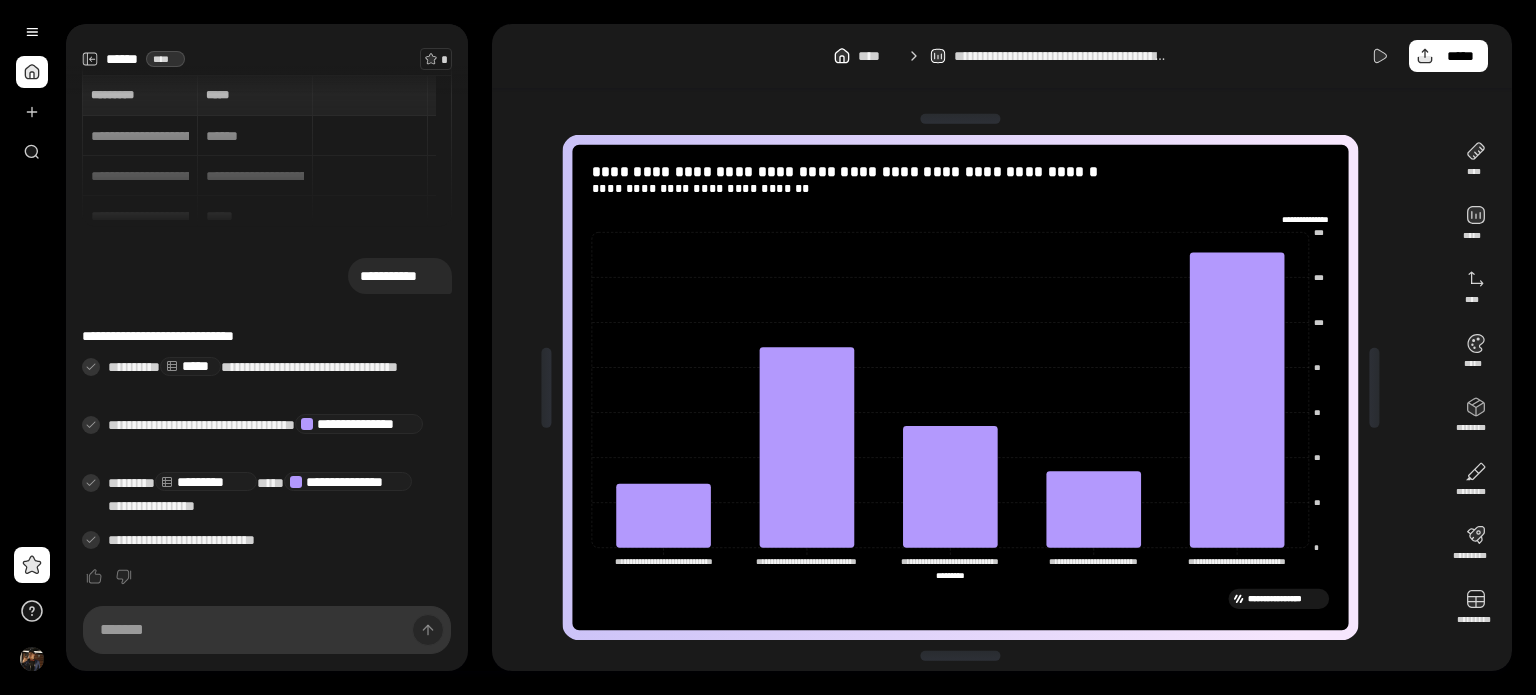 scroll, scrollTop: 0, scrollLeft: 0, axis: both 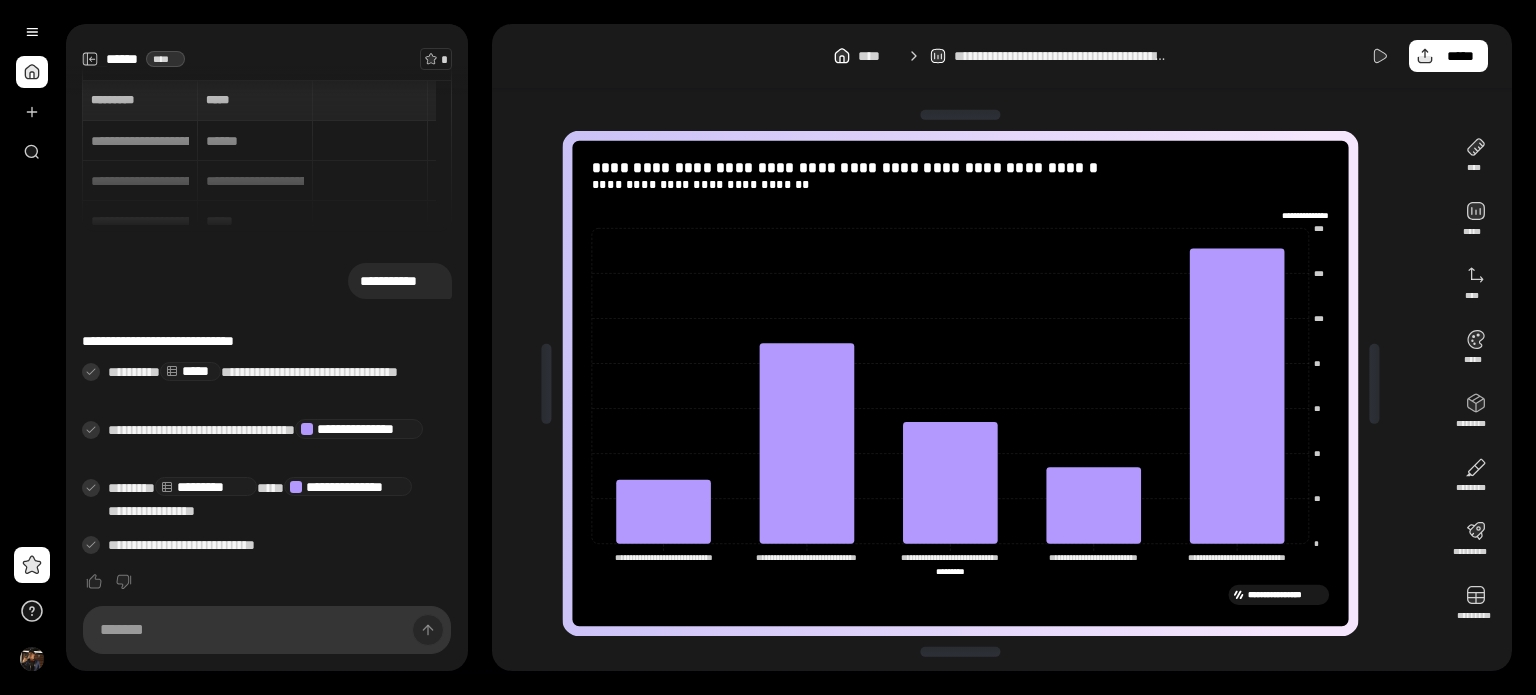 click on "**********" at bounding box center [968, 383] 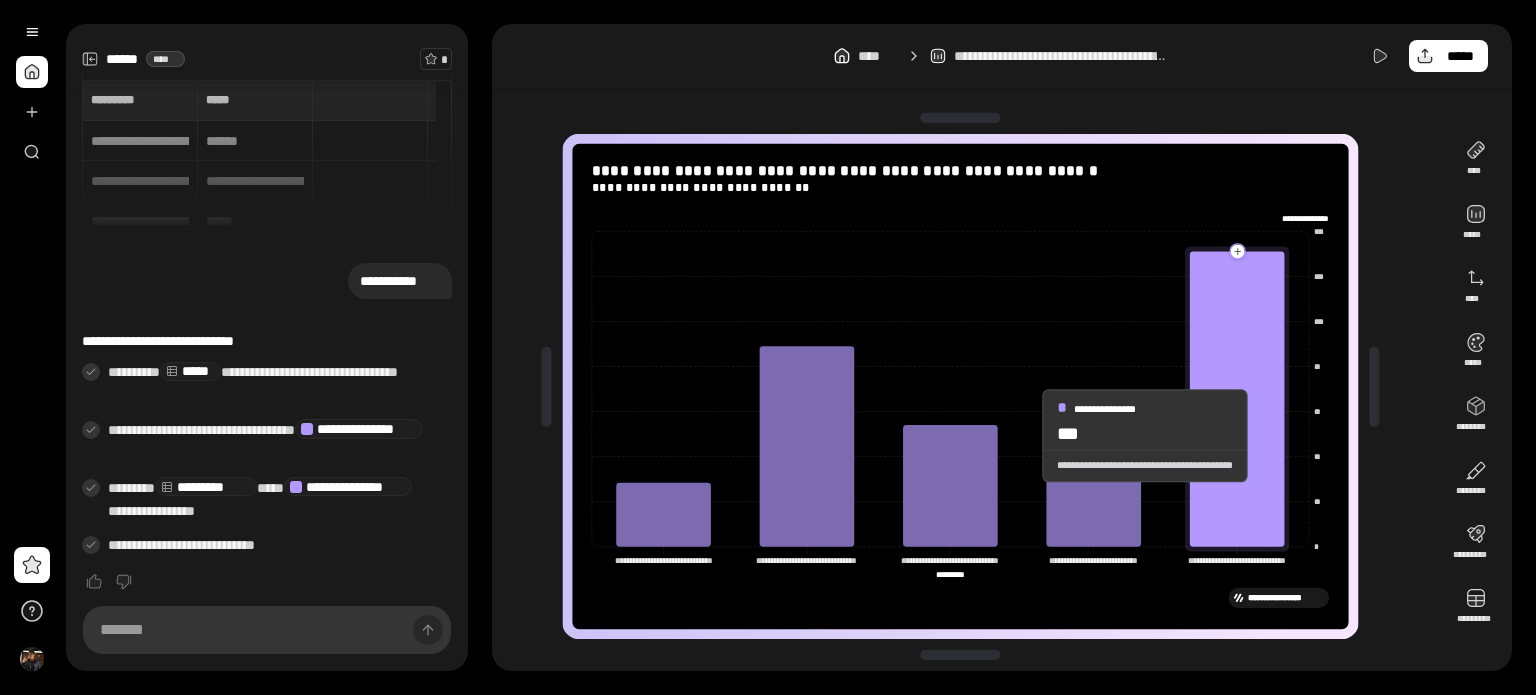 scroll, scrollTop: 0, scrollLeft: 0, axis: both 